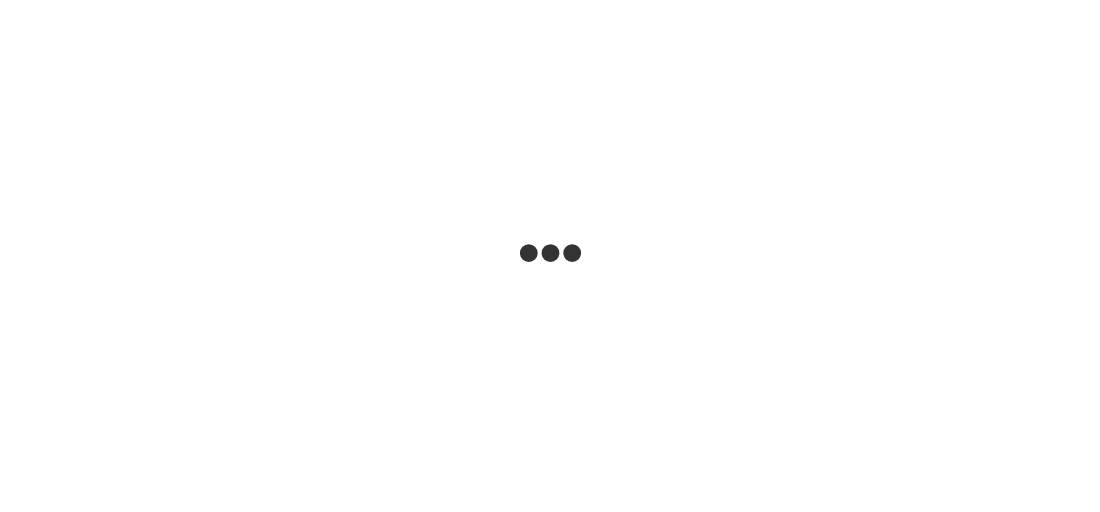 scroll, scrollTop: 0, scrollLeft: 0, axis: both 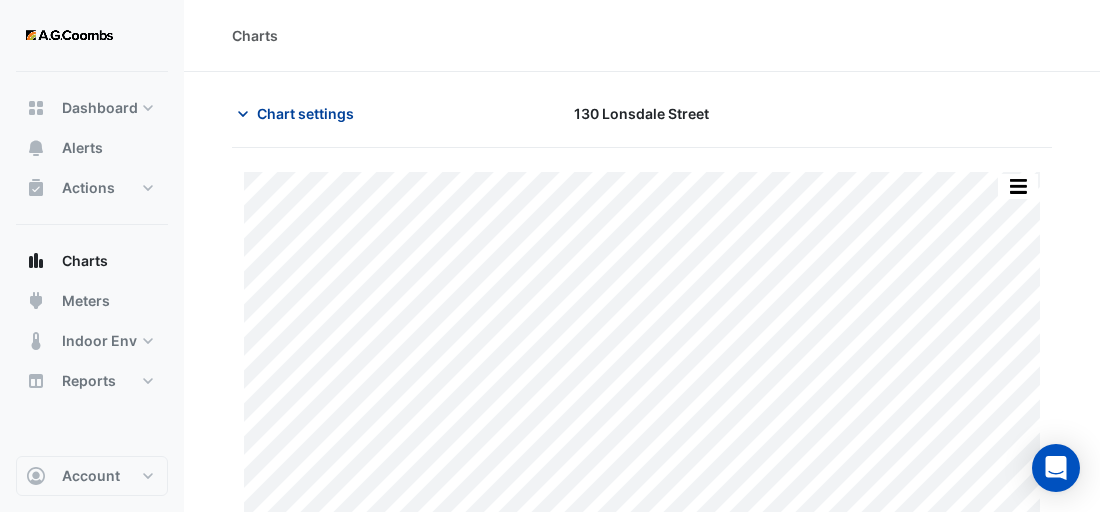 click on "Chart settings" 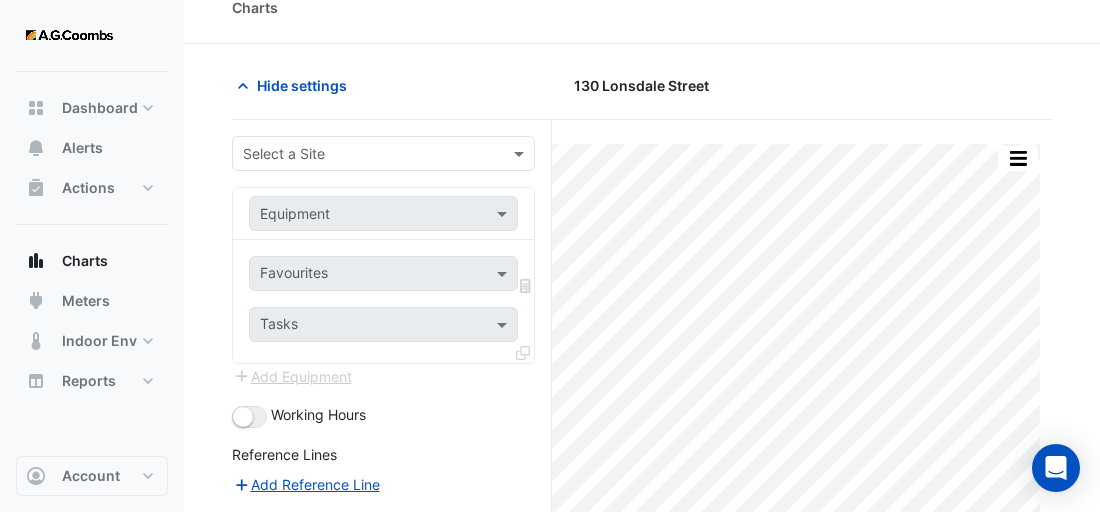 scroll, scrollTop: 0, scrollLeft: 0, axis: both 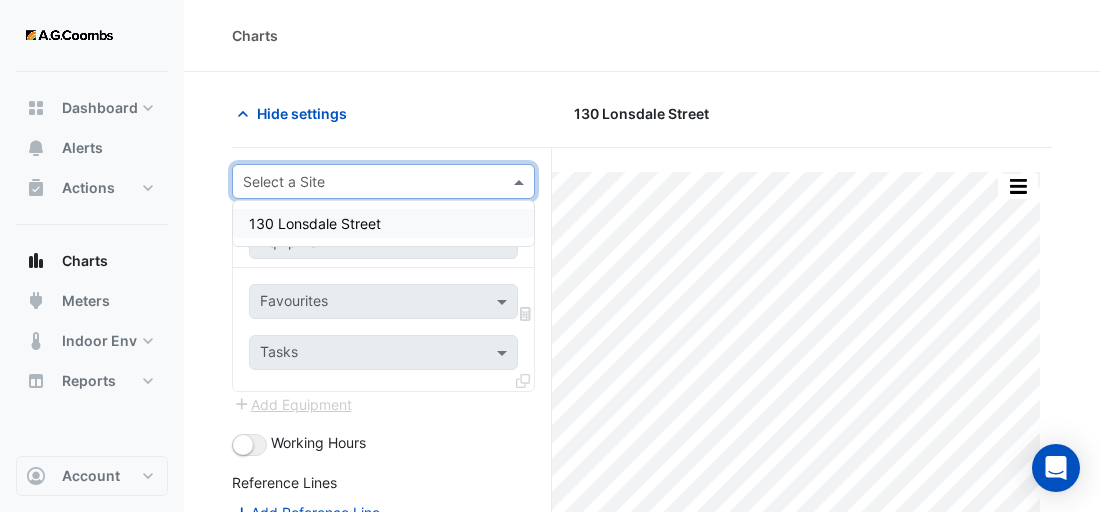 click at bounding box center [363, 182] 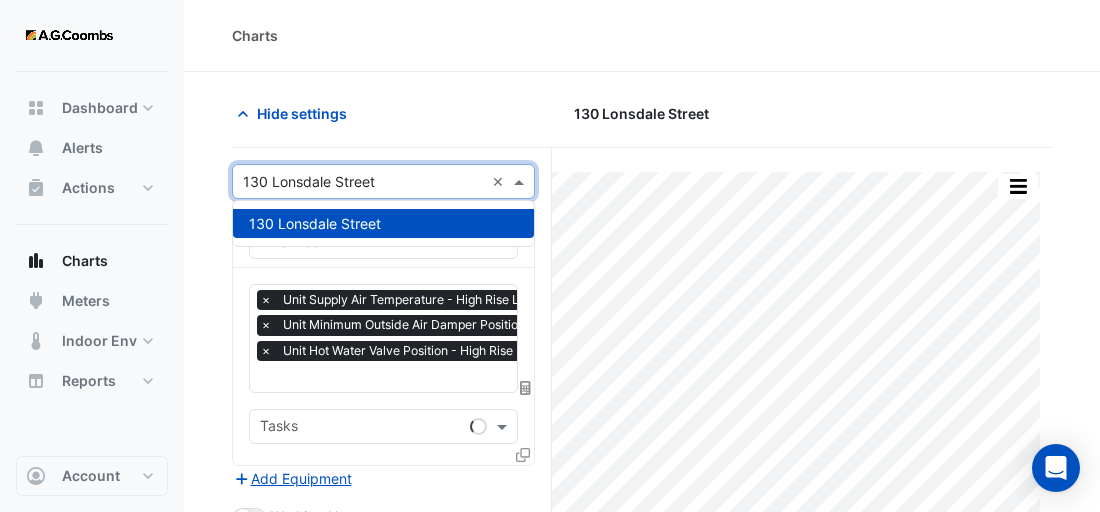 click on "Hide settings" 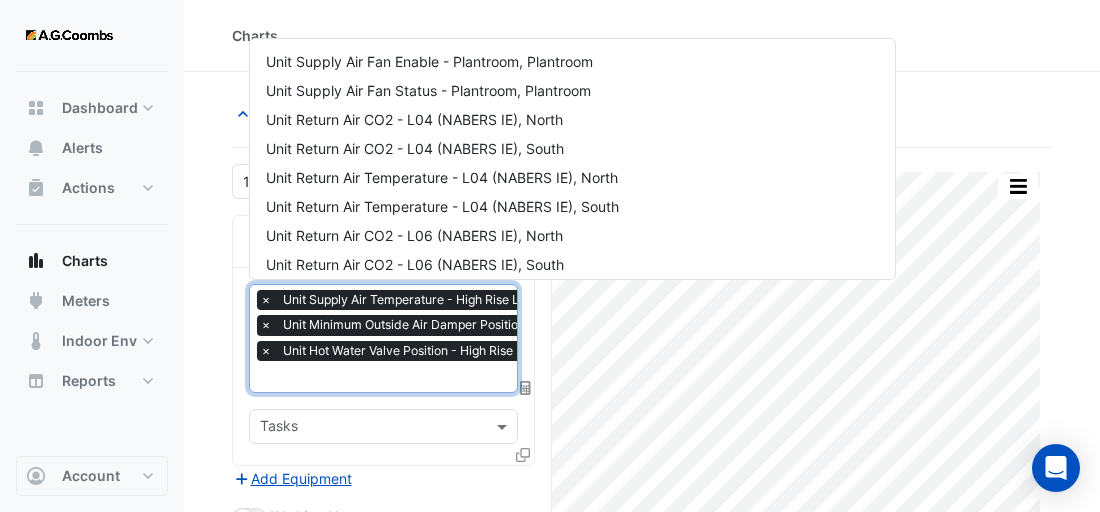 click at bounding box center (518, 378) 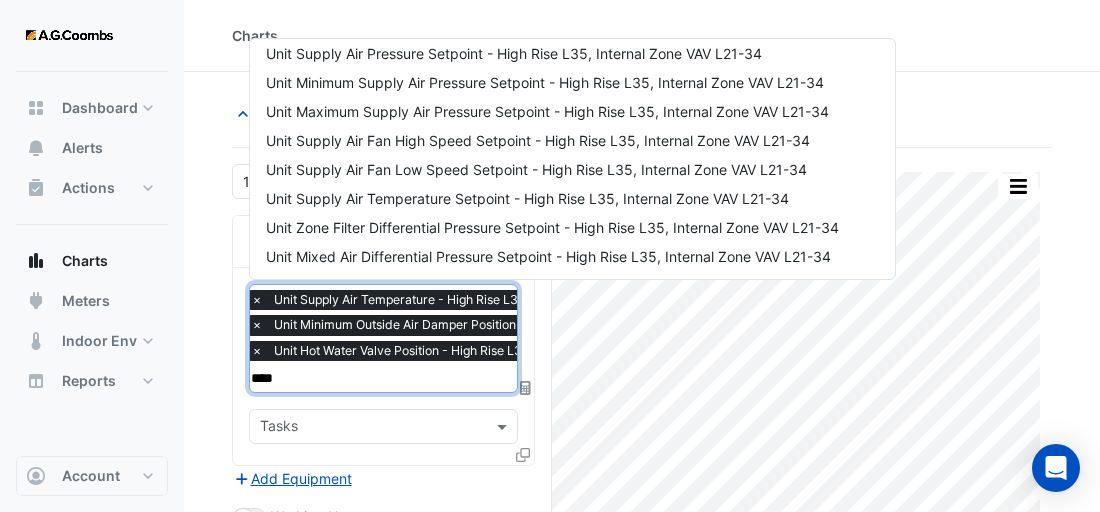 scroll, scrollTop: 0, scrollLeft: 0, axis: both 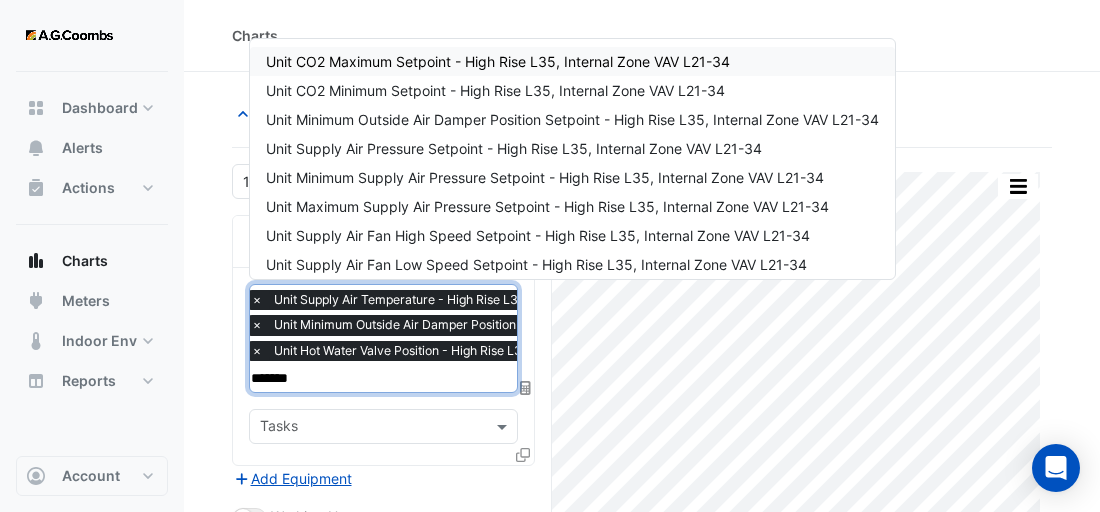 type on "********" 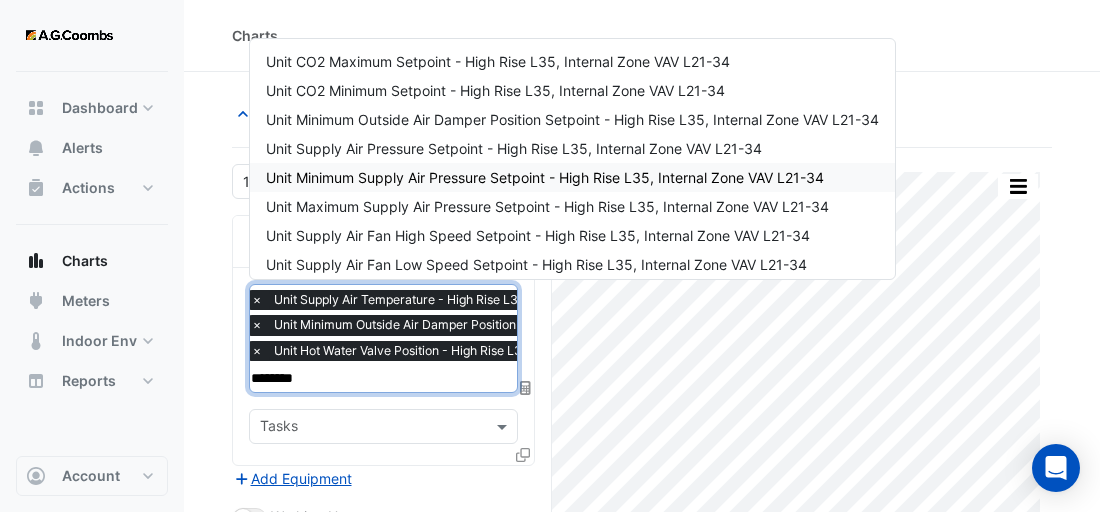 scroll, scrollTop: 94, scrollLeft: 0, axis: vertical 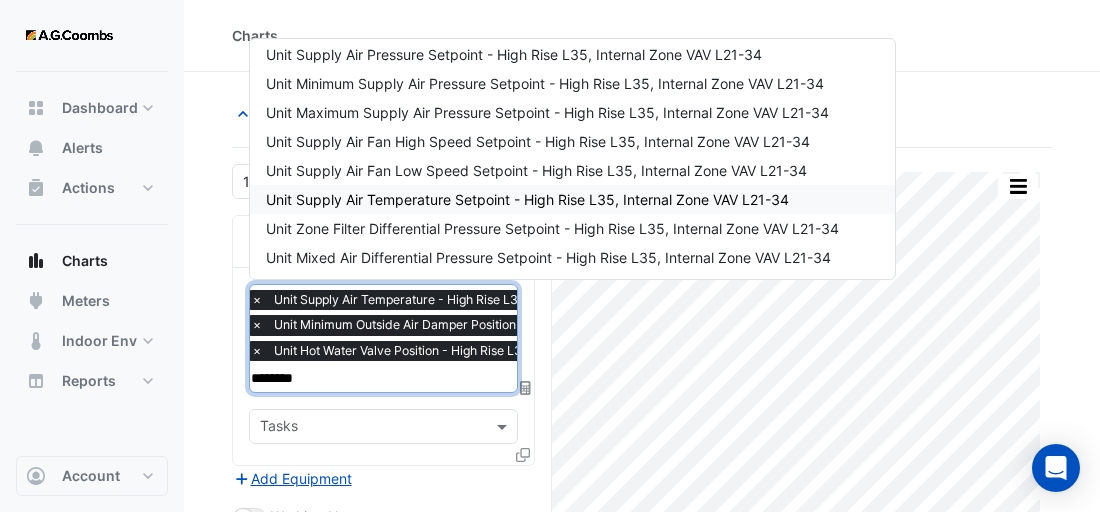 click on "Unit Supply Air Temperature Setpoint - High Rise L35, Internal Zone VAV L21-34" at bounding box center (527, 199) 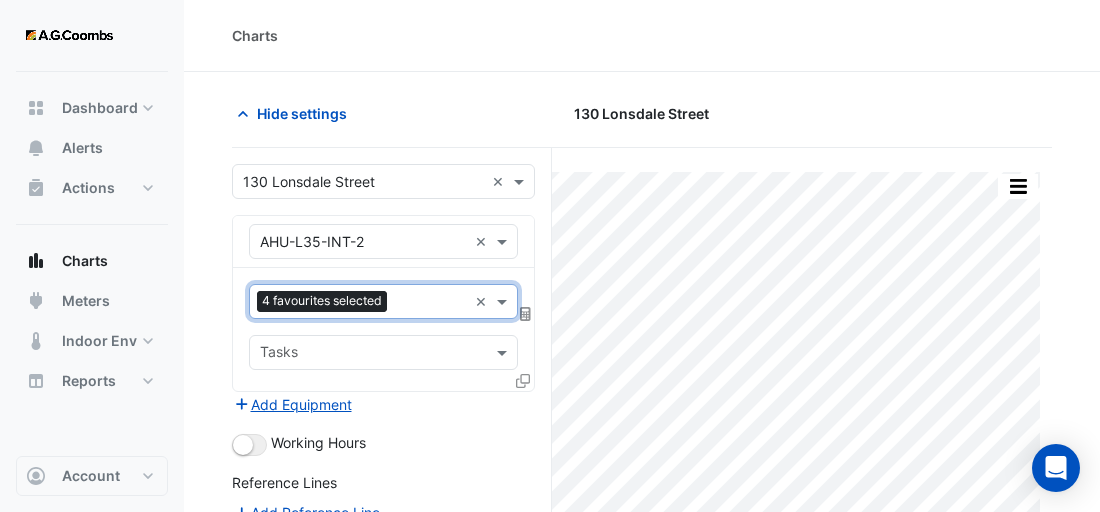 scroll, scrollTop: 0, scrollLeft: 0, axis: both 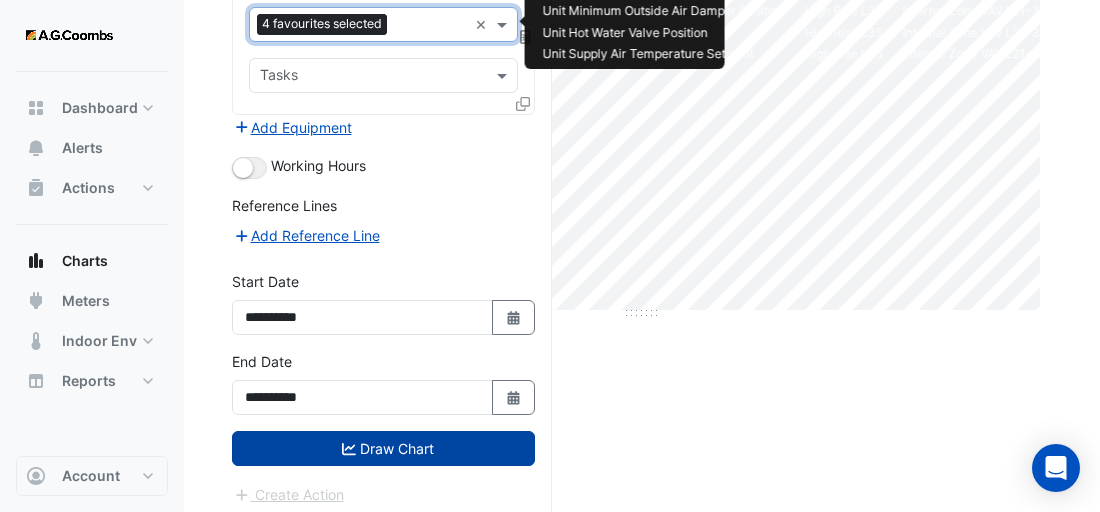 click on "Draw Chart" at bounding box center [383, 448] 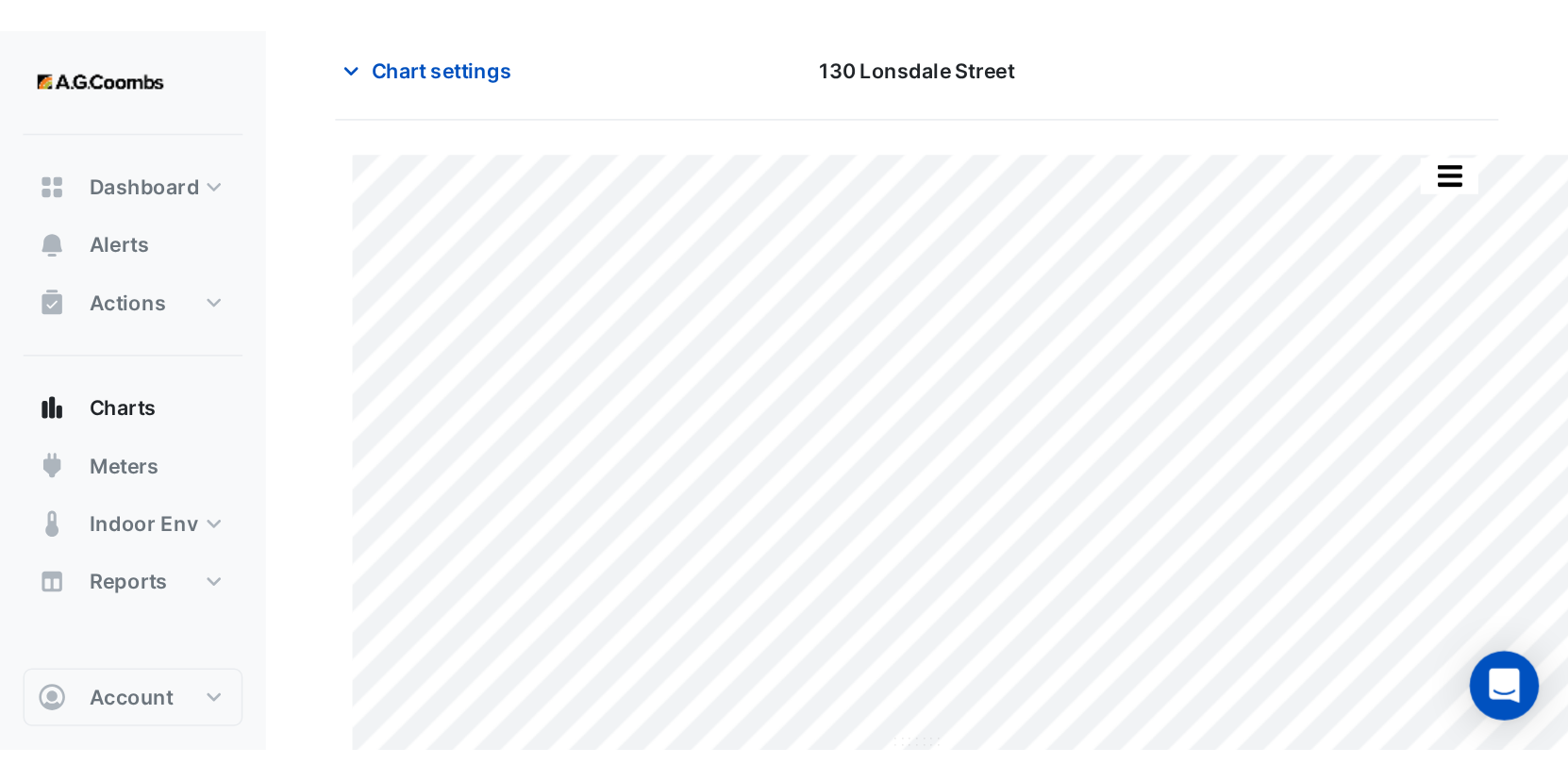 scroll, scrollTop: 23, scrollLeft: 0, axis: vertical 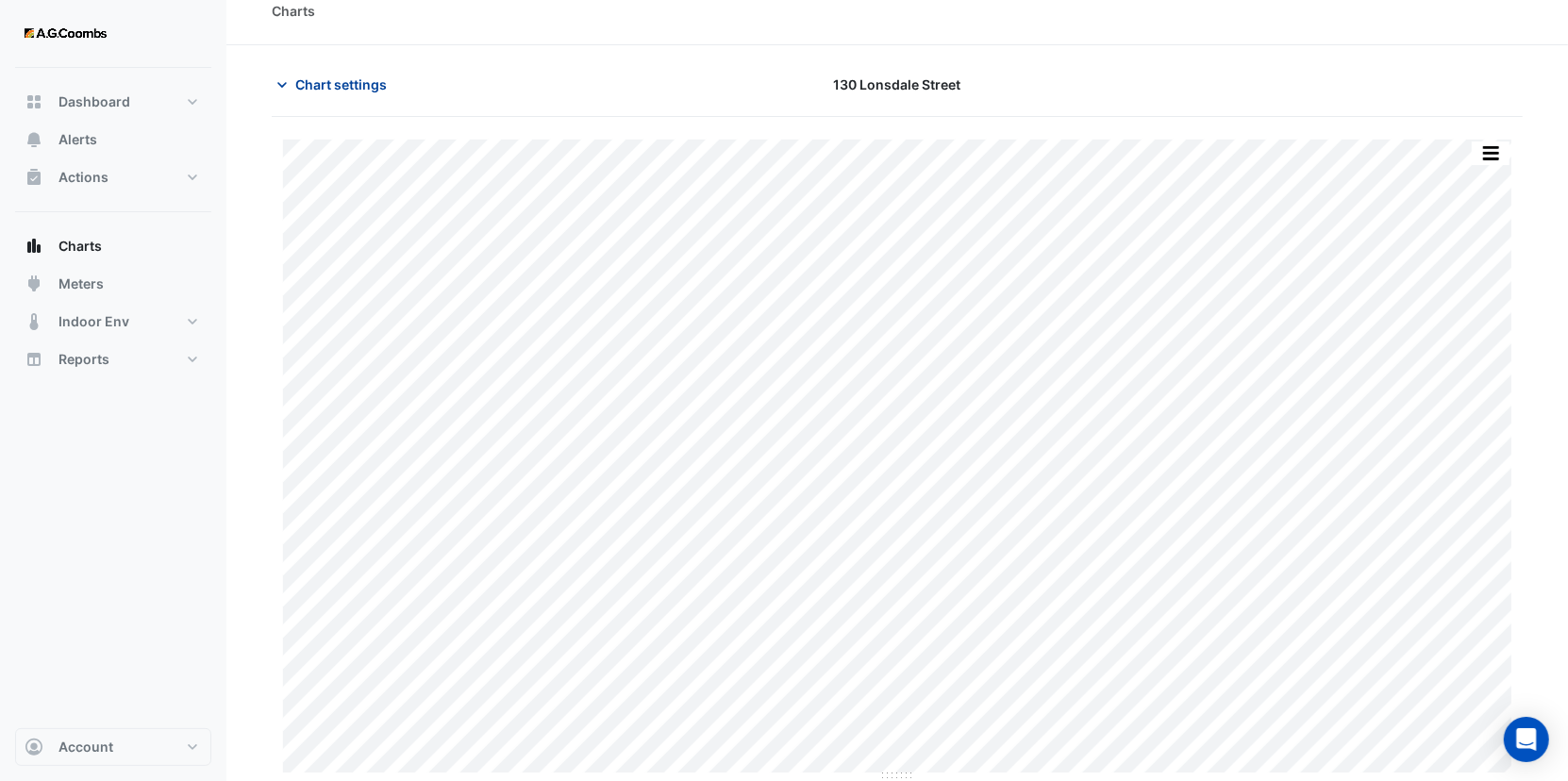 click on "Chart settings" 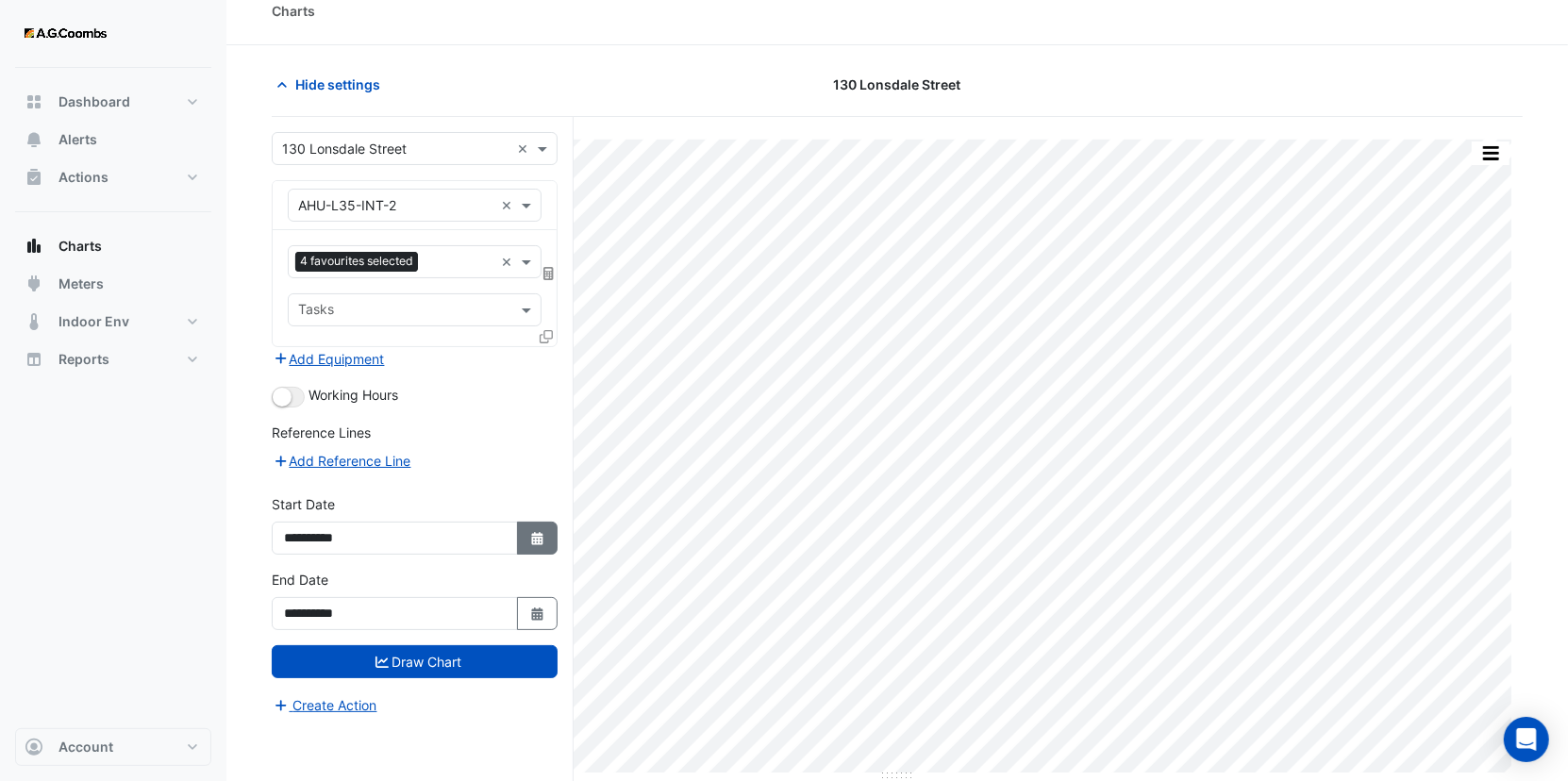 click on "Select Date" at bounding box center (538, 538) 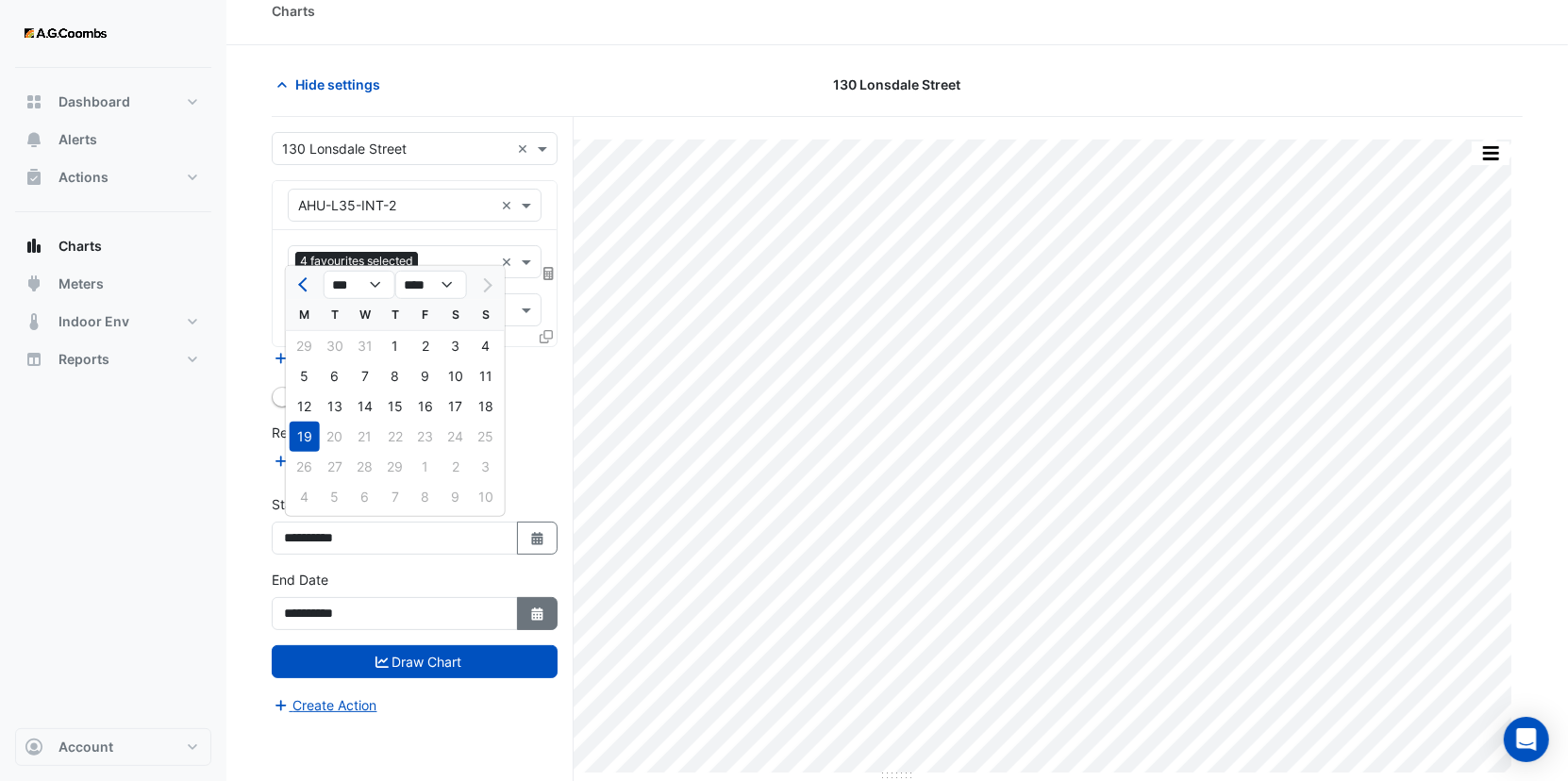 click on "Select Date" at bounding box center [538, 613] 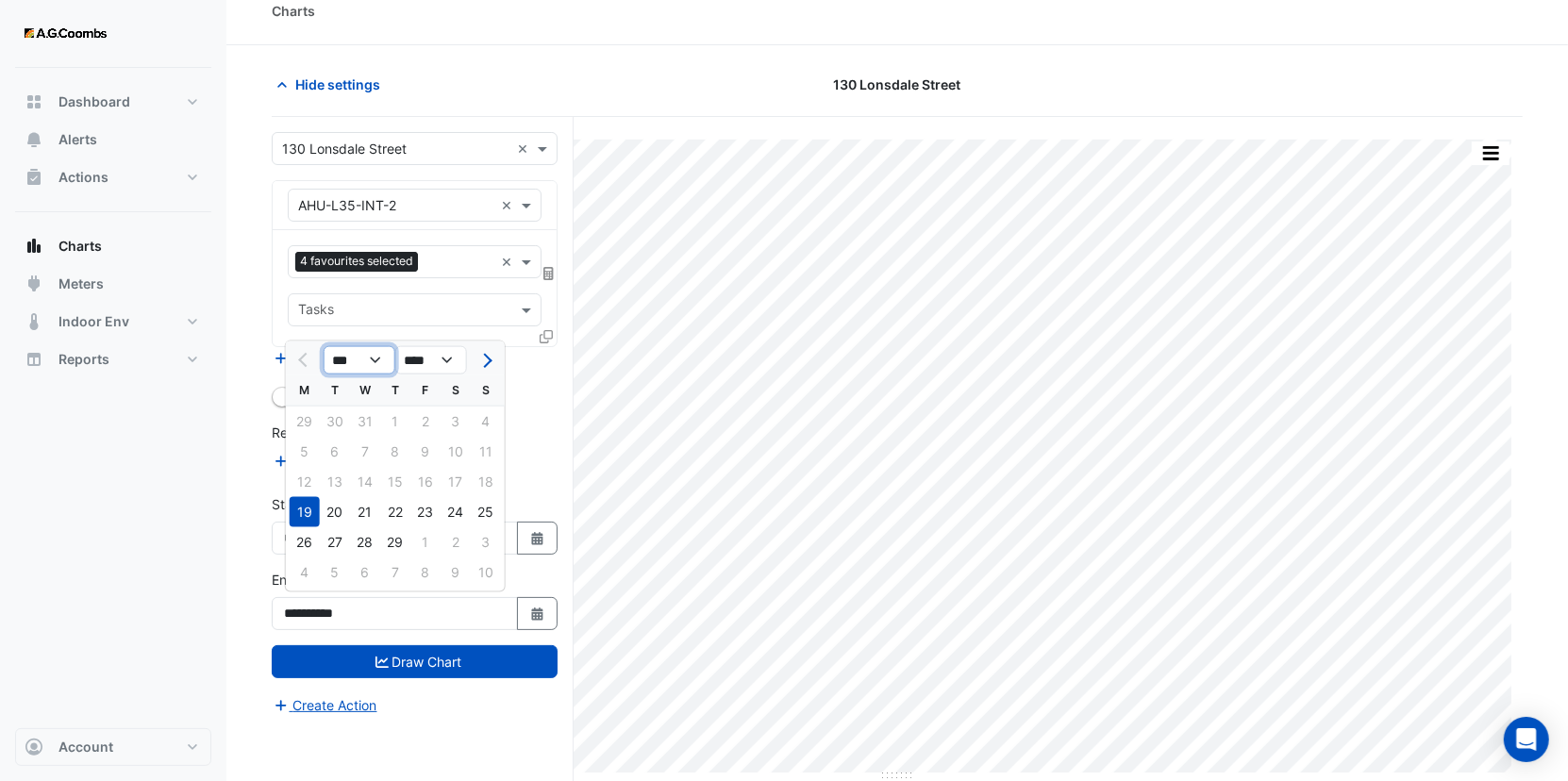 click on "*** *** *** *** *** *** *** *** *** *** ***" 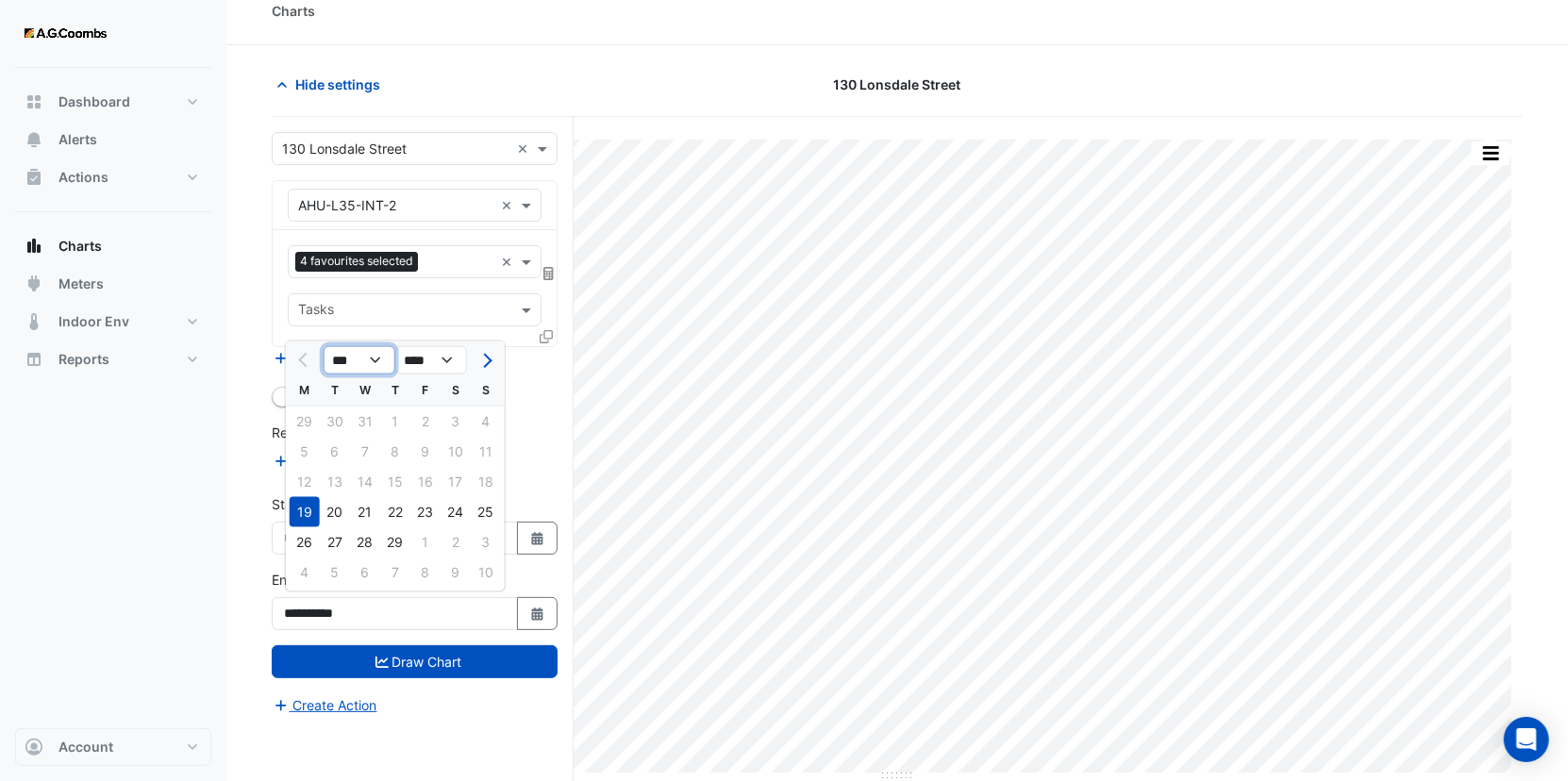 select on "*" 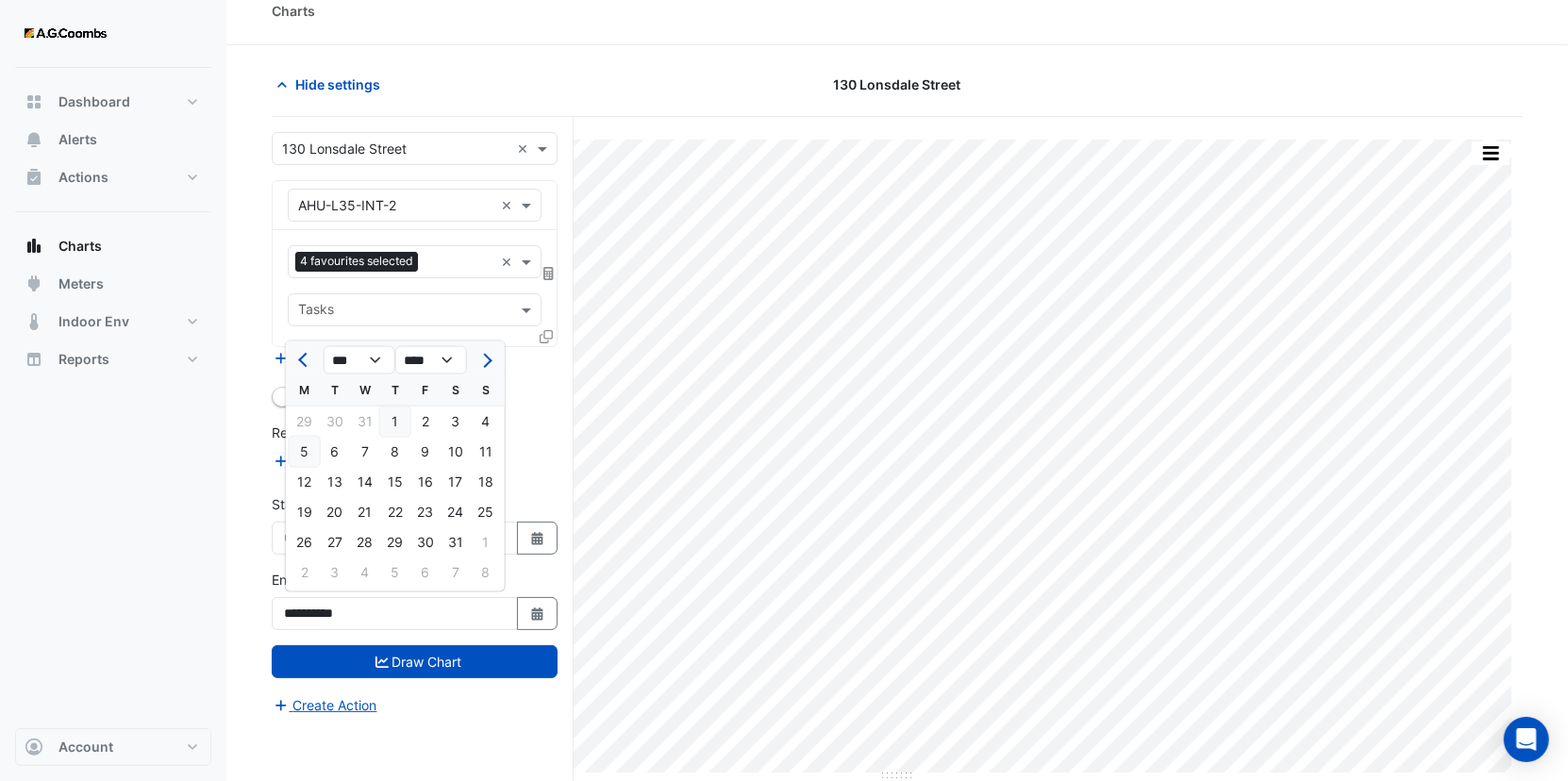 click on "5" 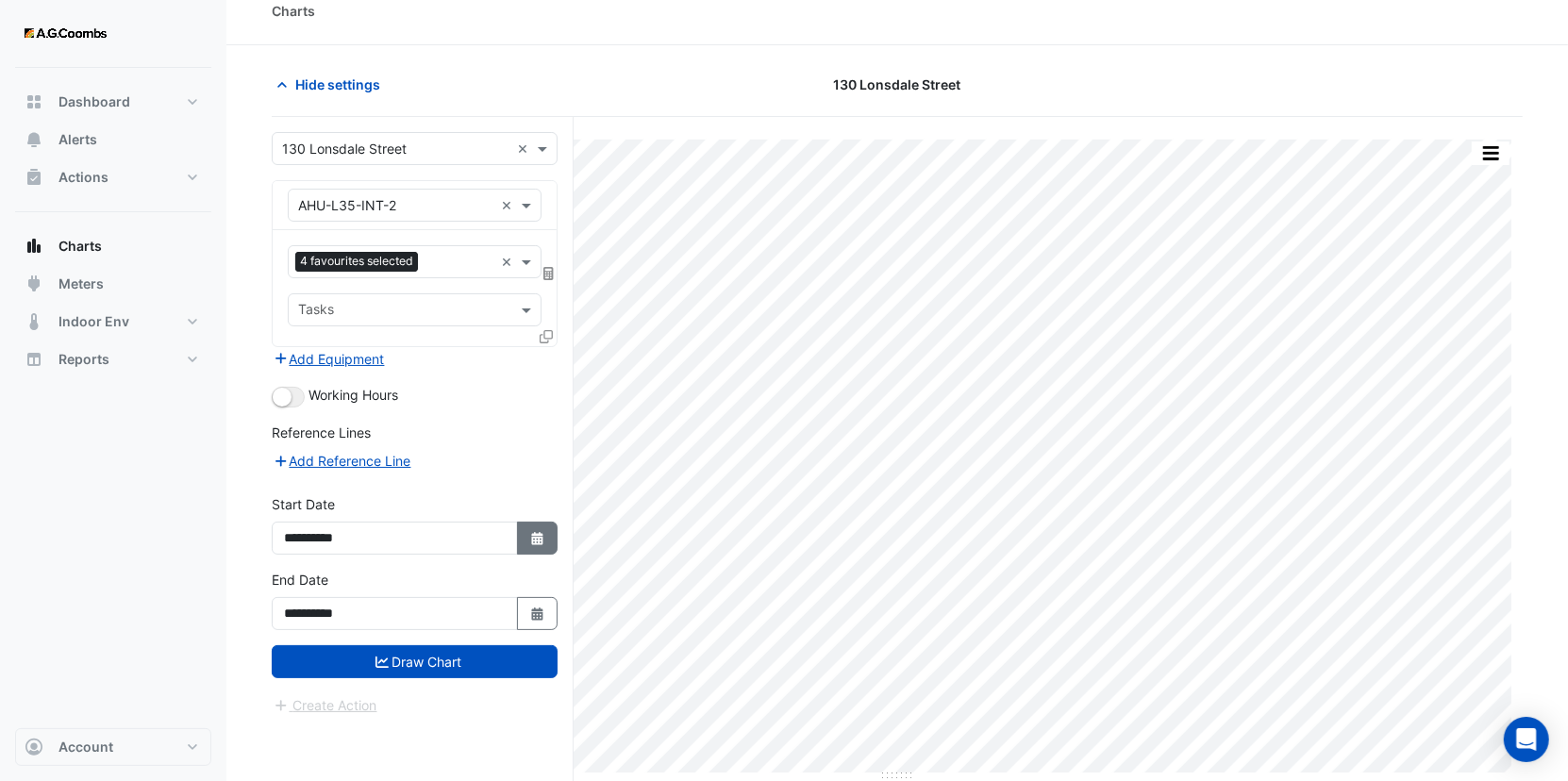click on "Select Date" at bounding box center [538, 538] 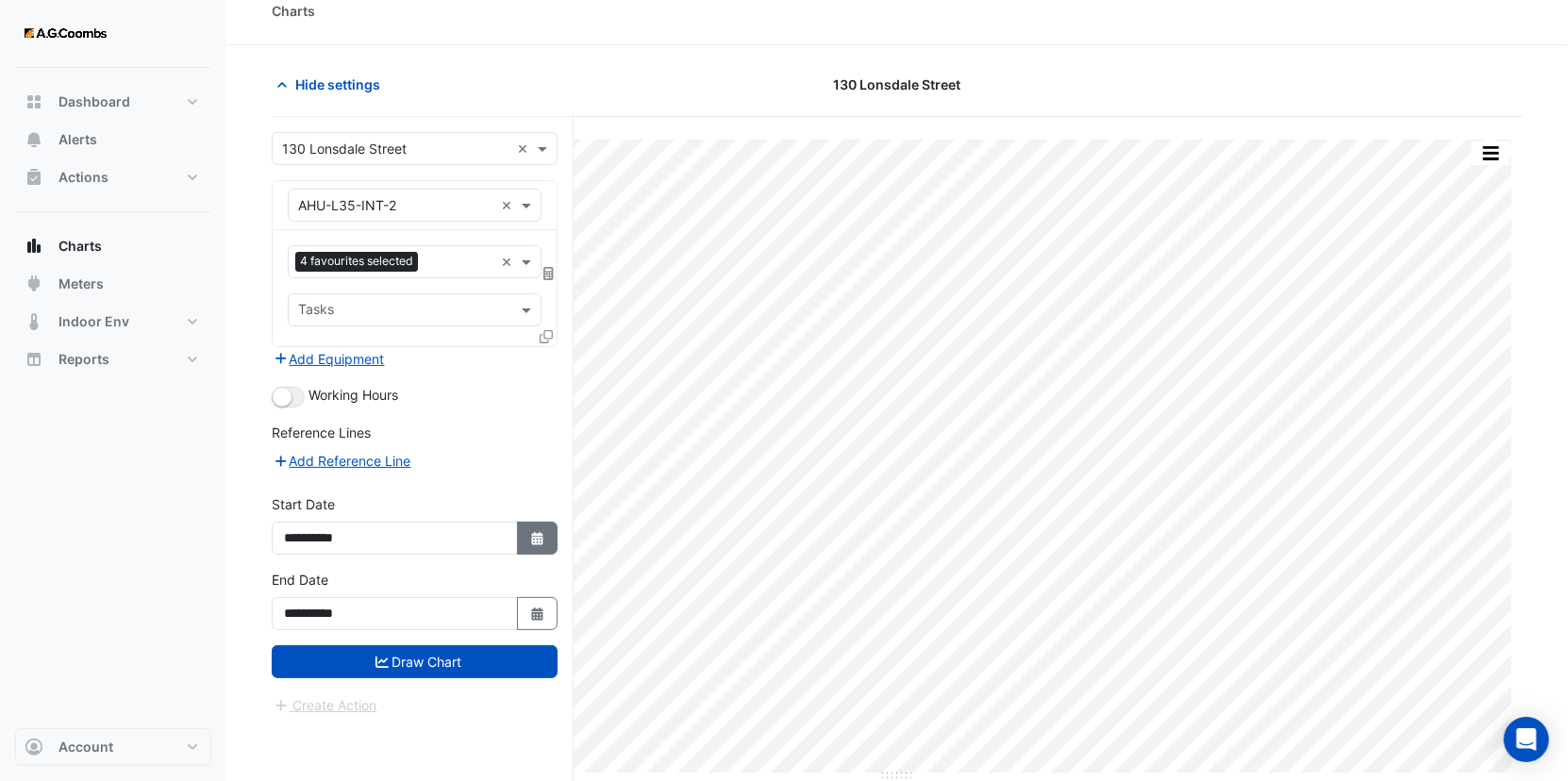 select on "*" 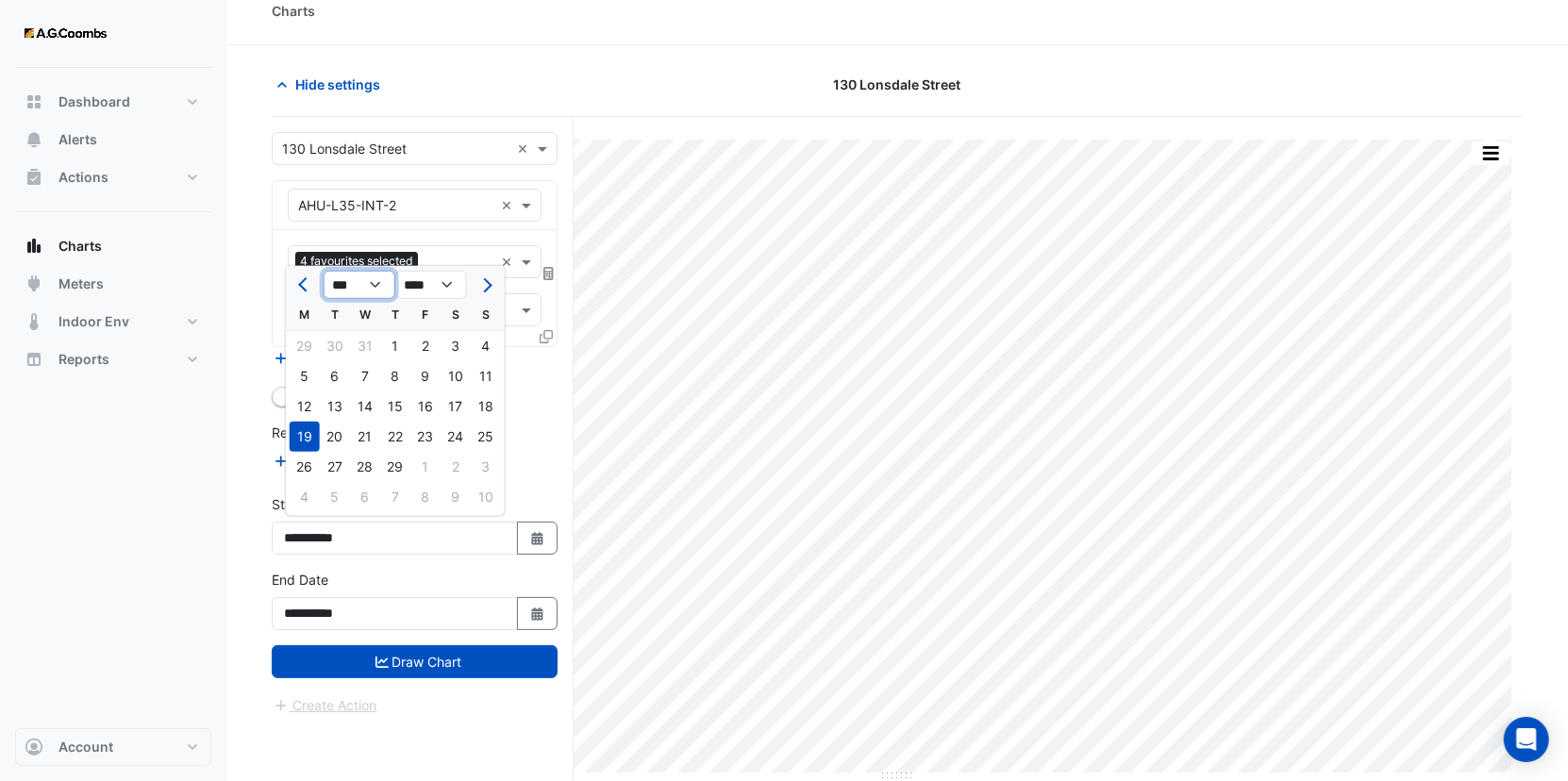 click on "*** *** *** *** *** *** *** ***" 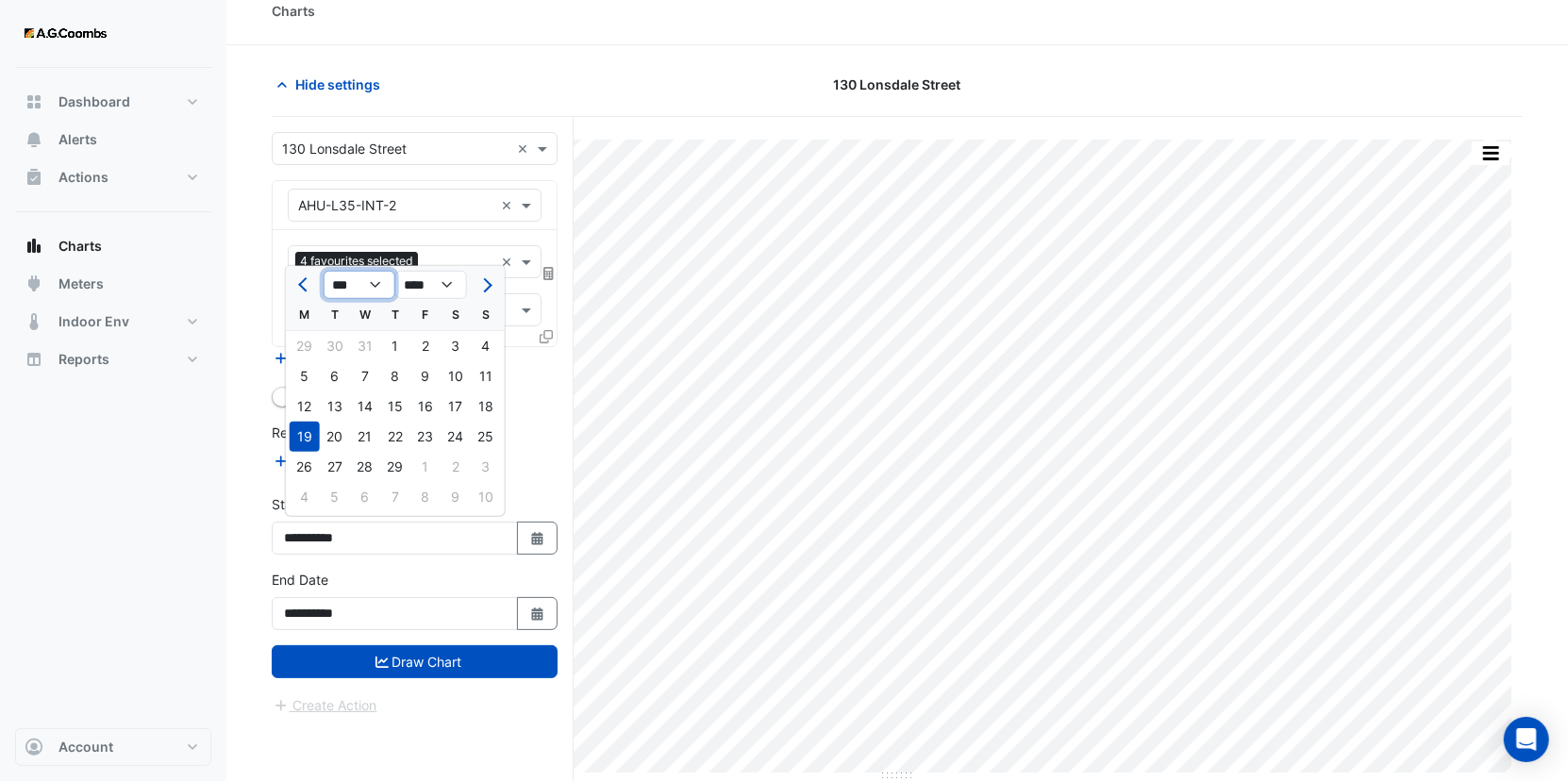 select on "*" 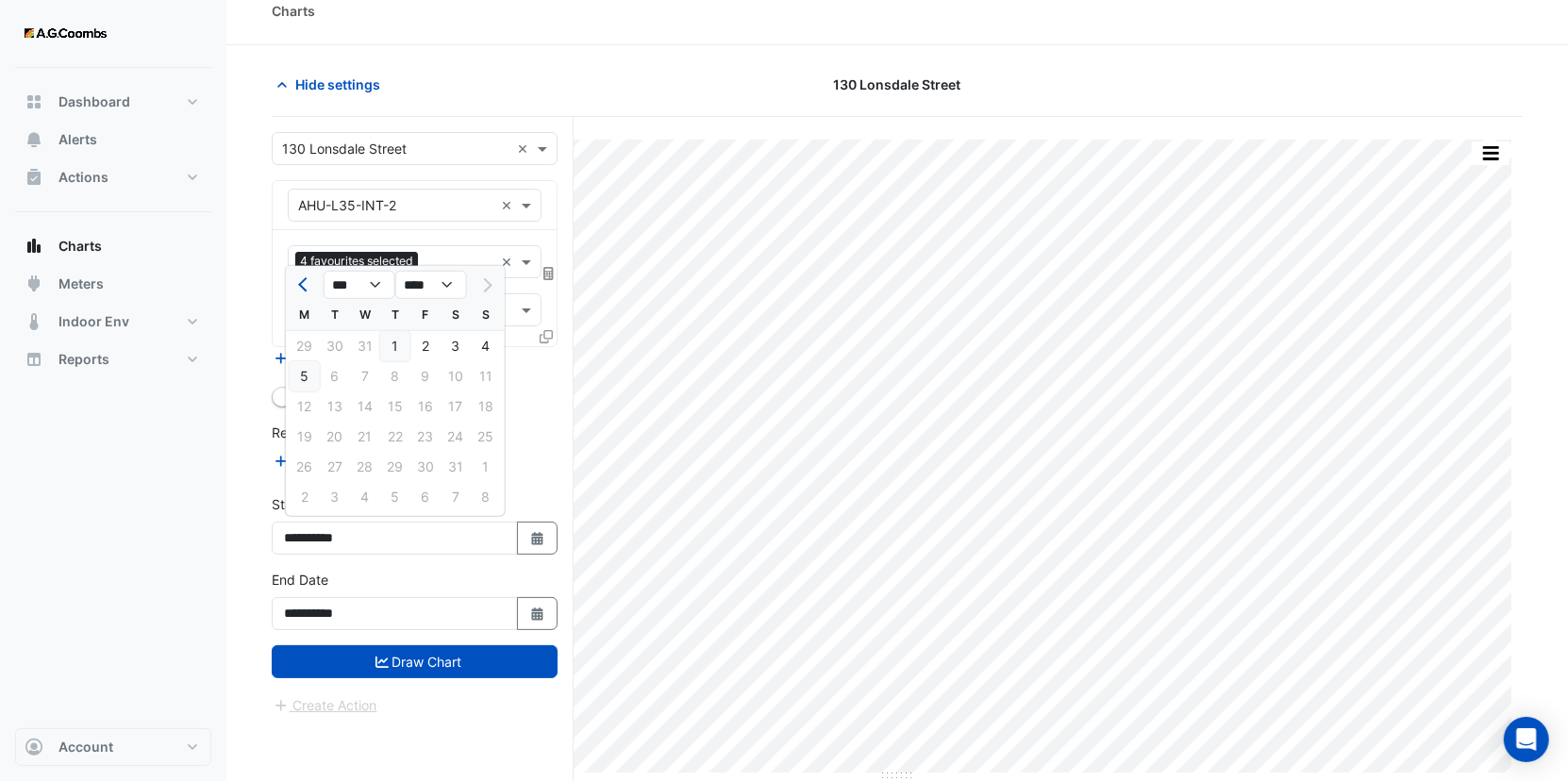 click on "5" 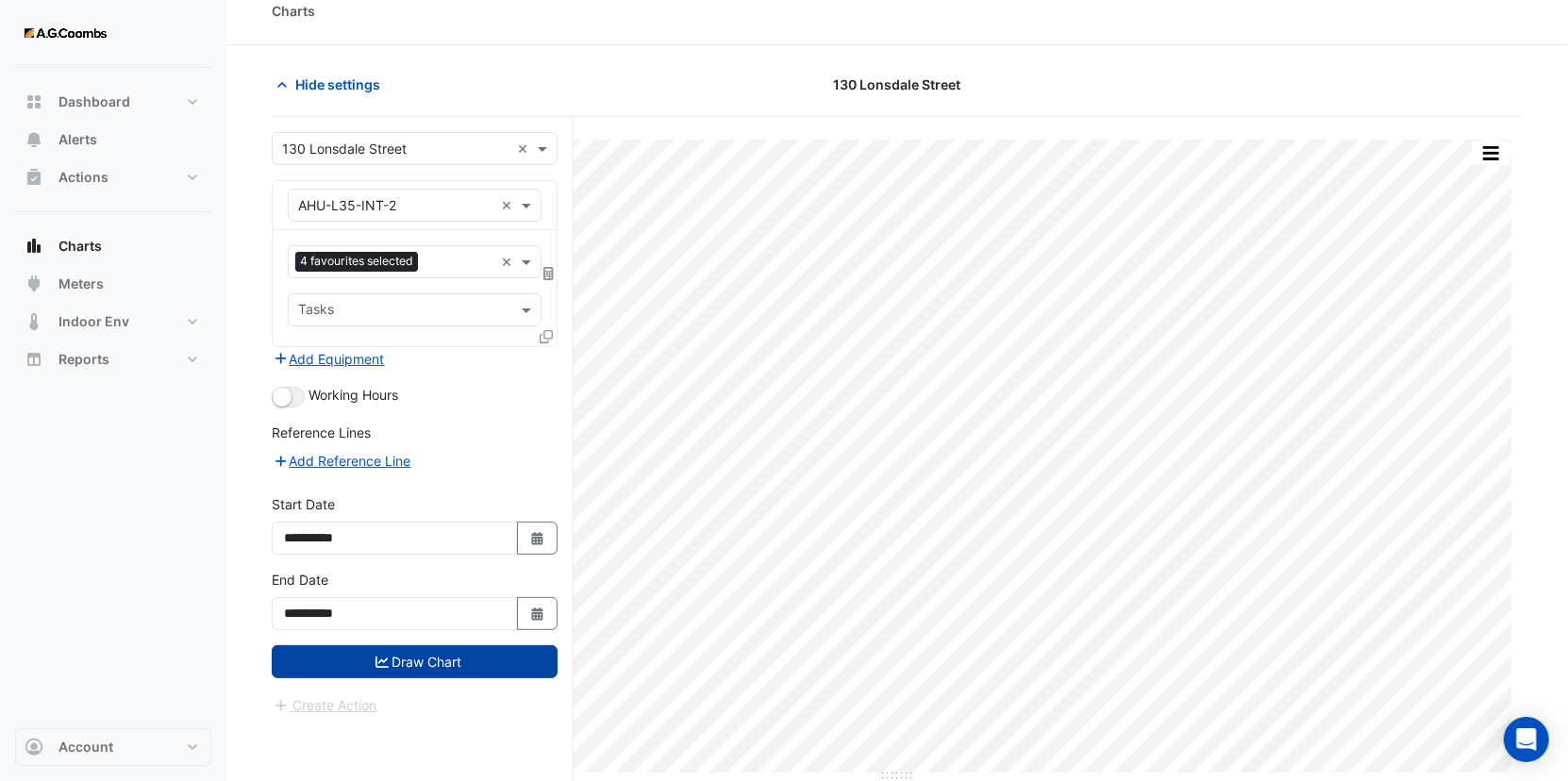 click on "Draw Chart" at bounding box center [414, 661] 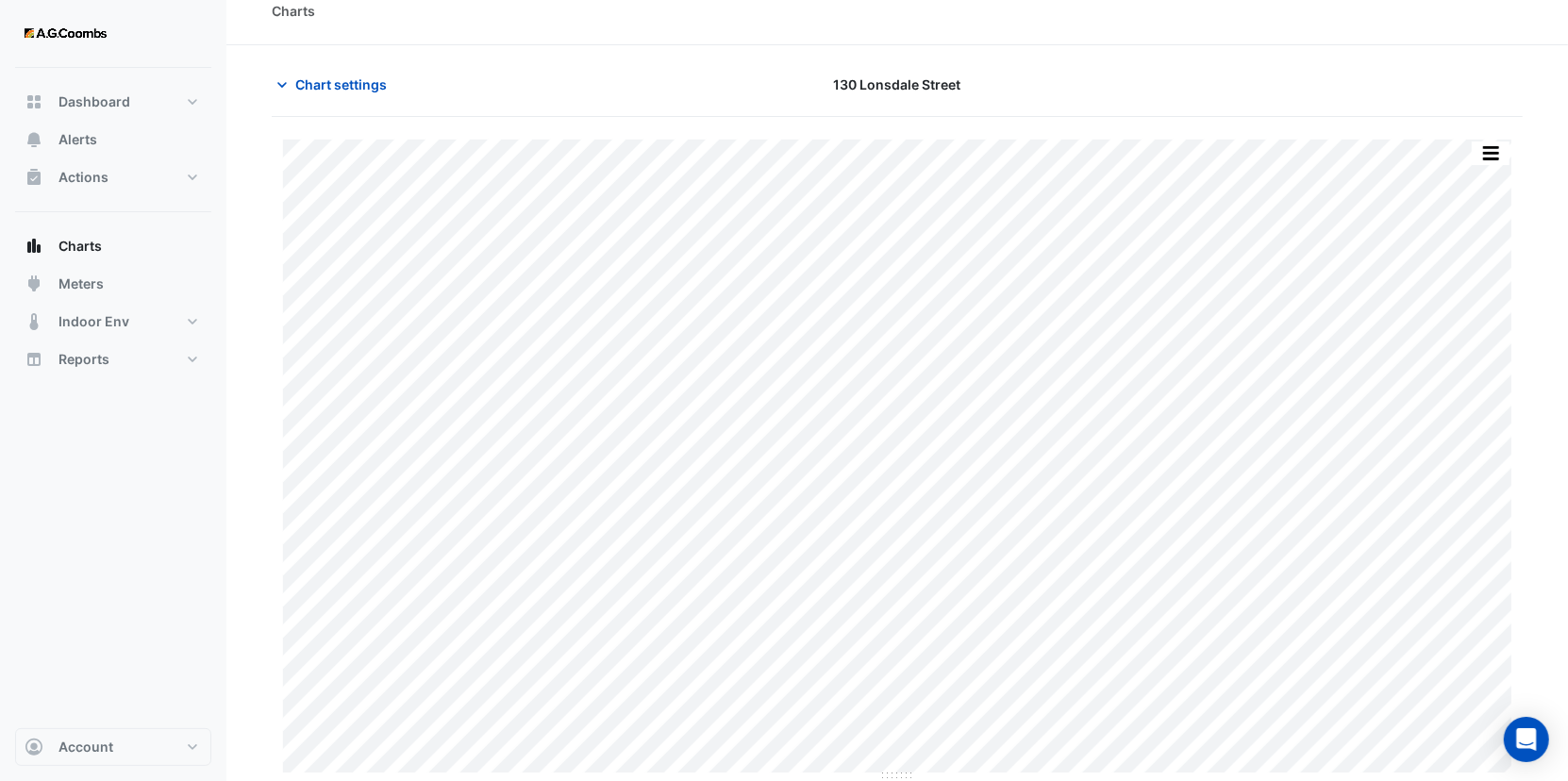 scroll, scrollTop: 0, scrollLeft: 0, axis: both 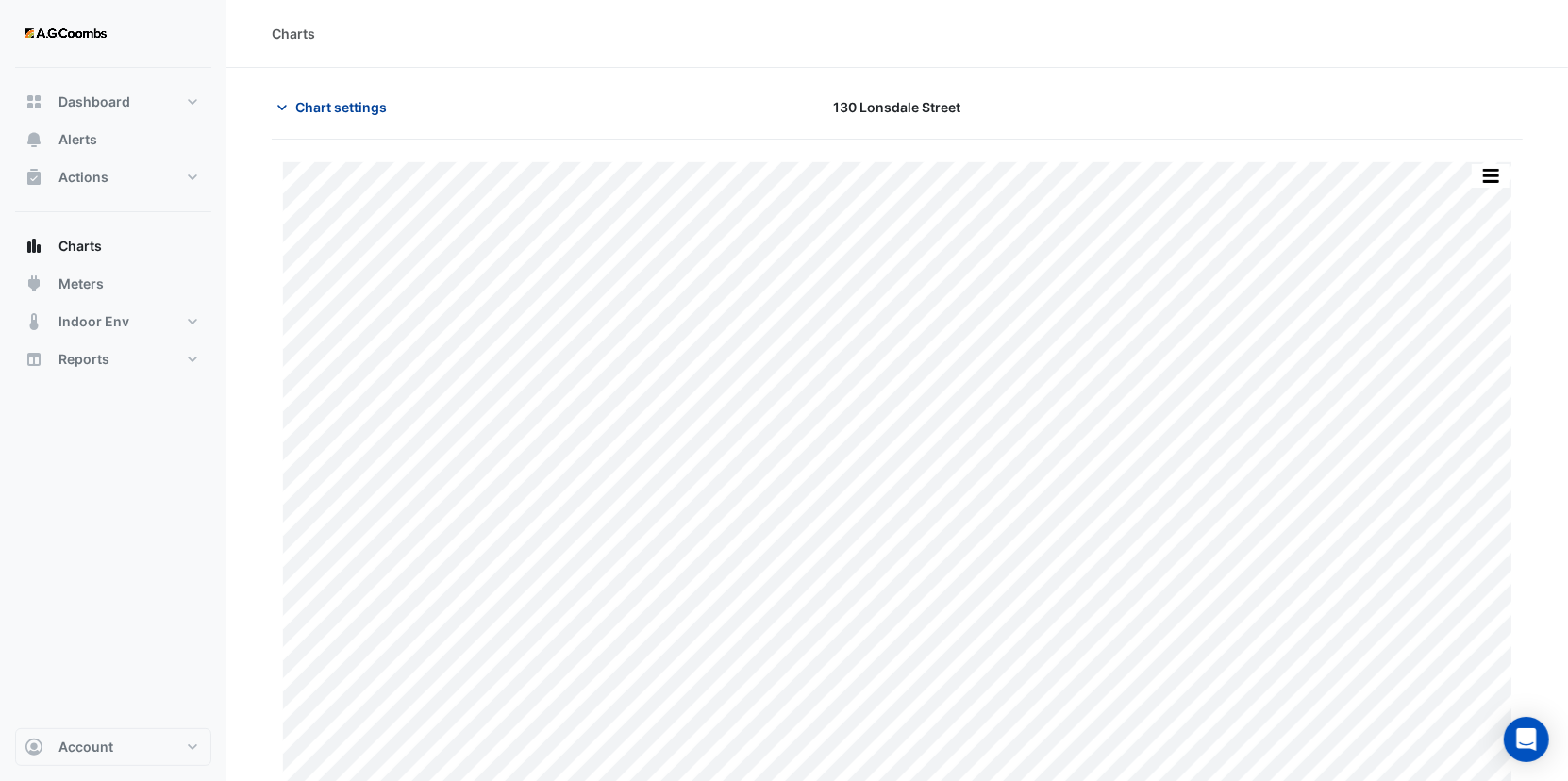 click on "Chart settings" 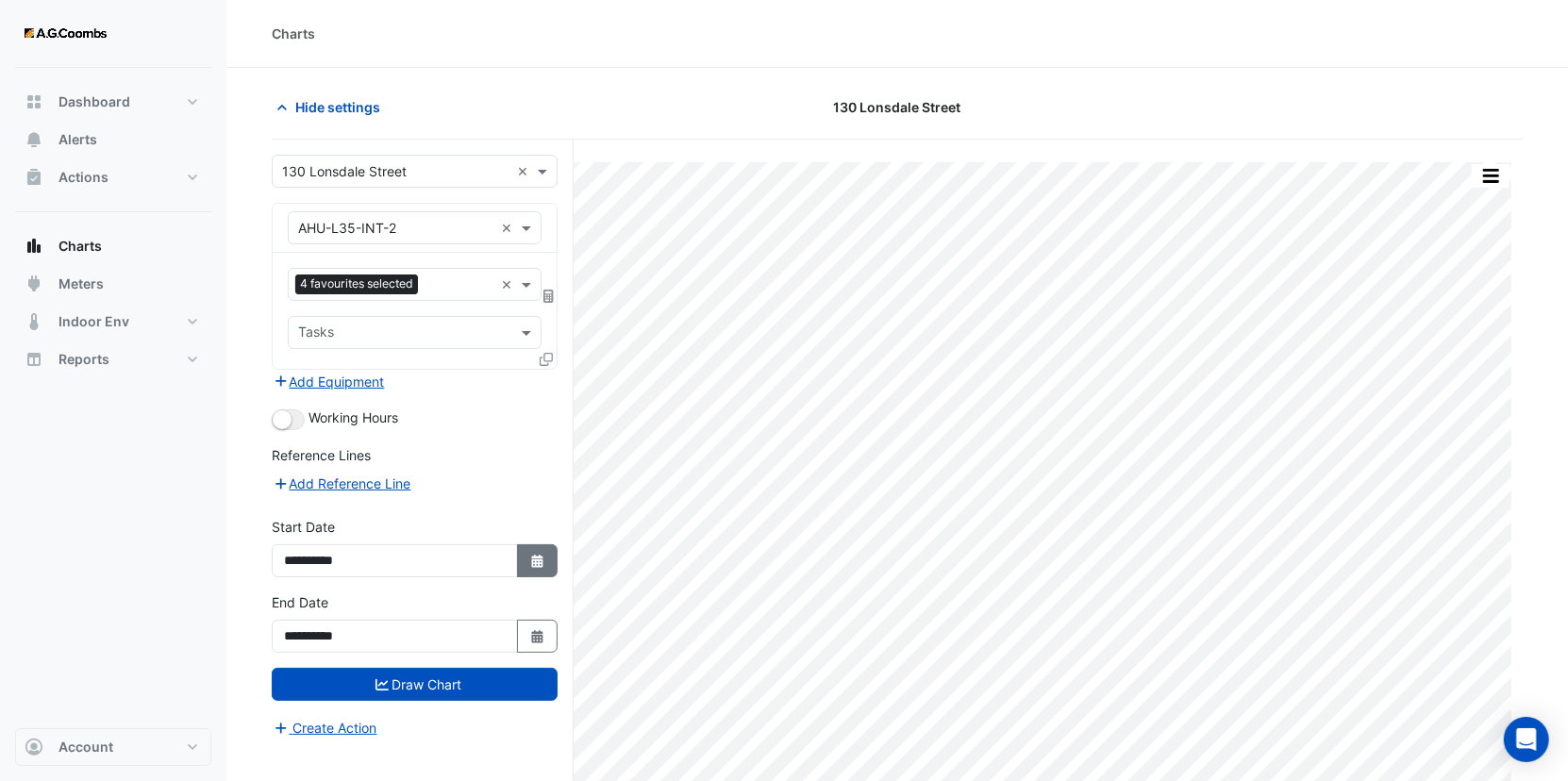 click on "Select Date" 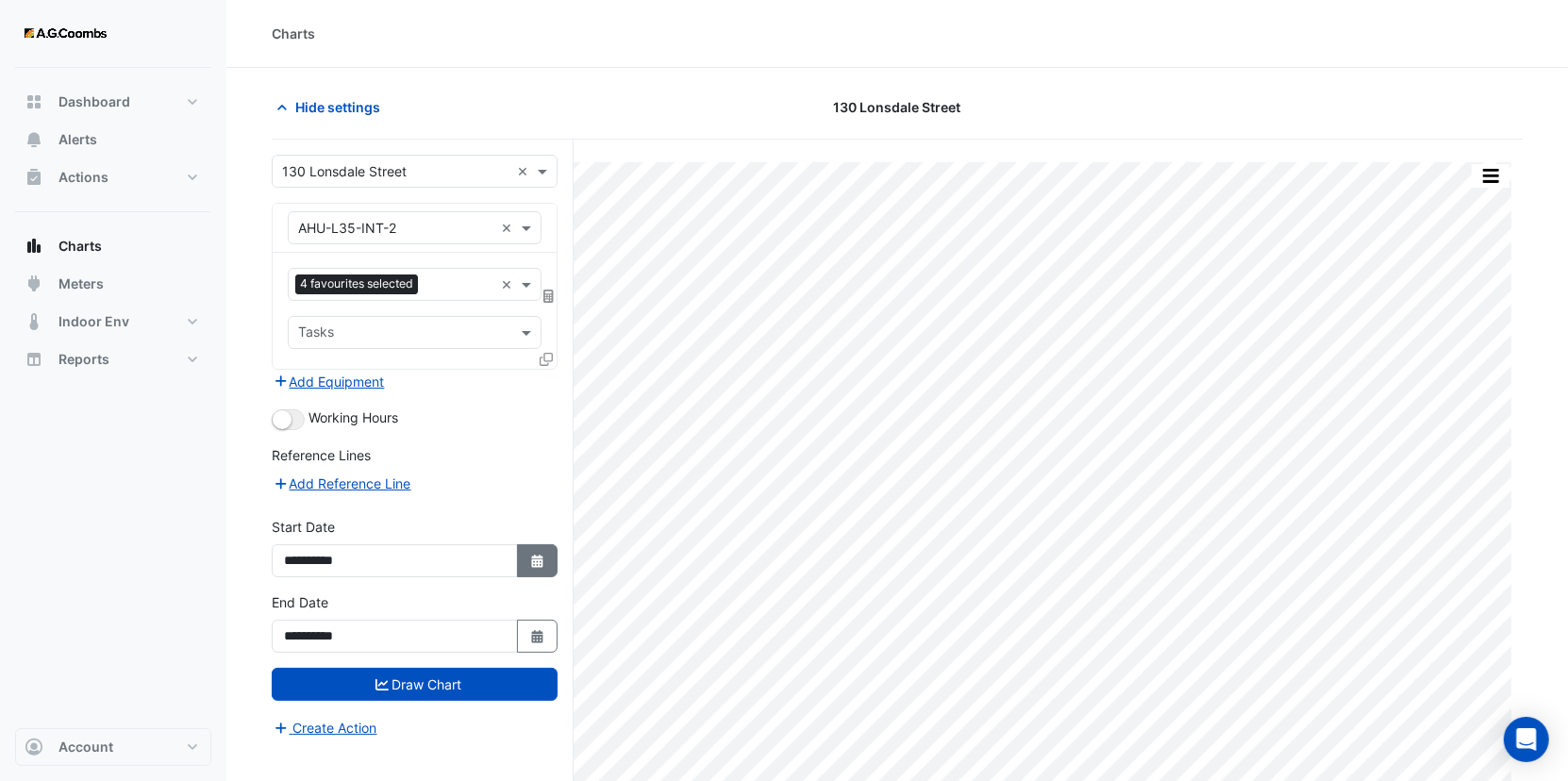 select on "*" 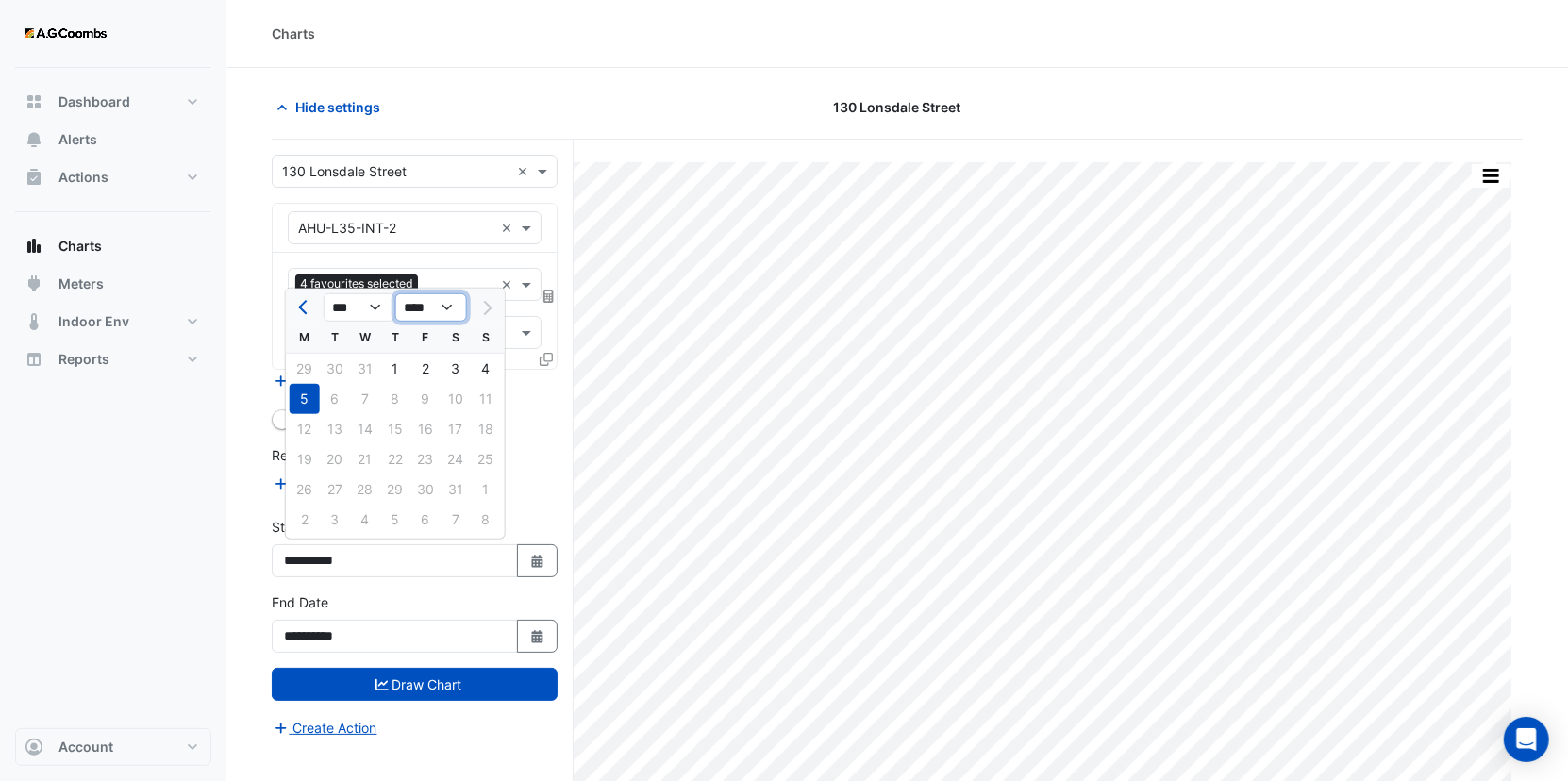 click on "**** **** **** **** **** **** **** **** **** **** ****" 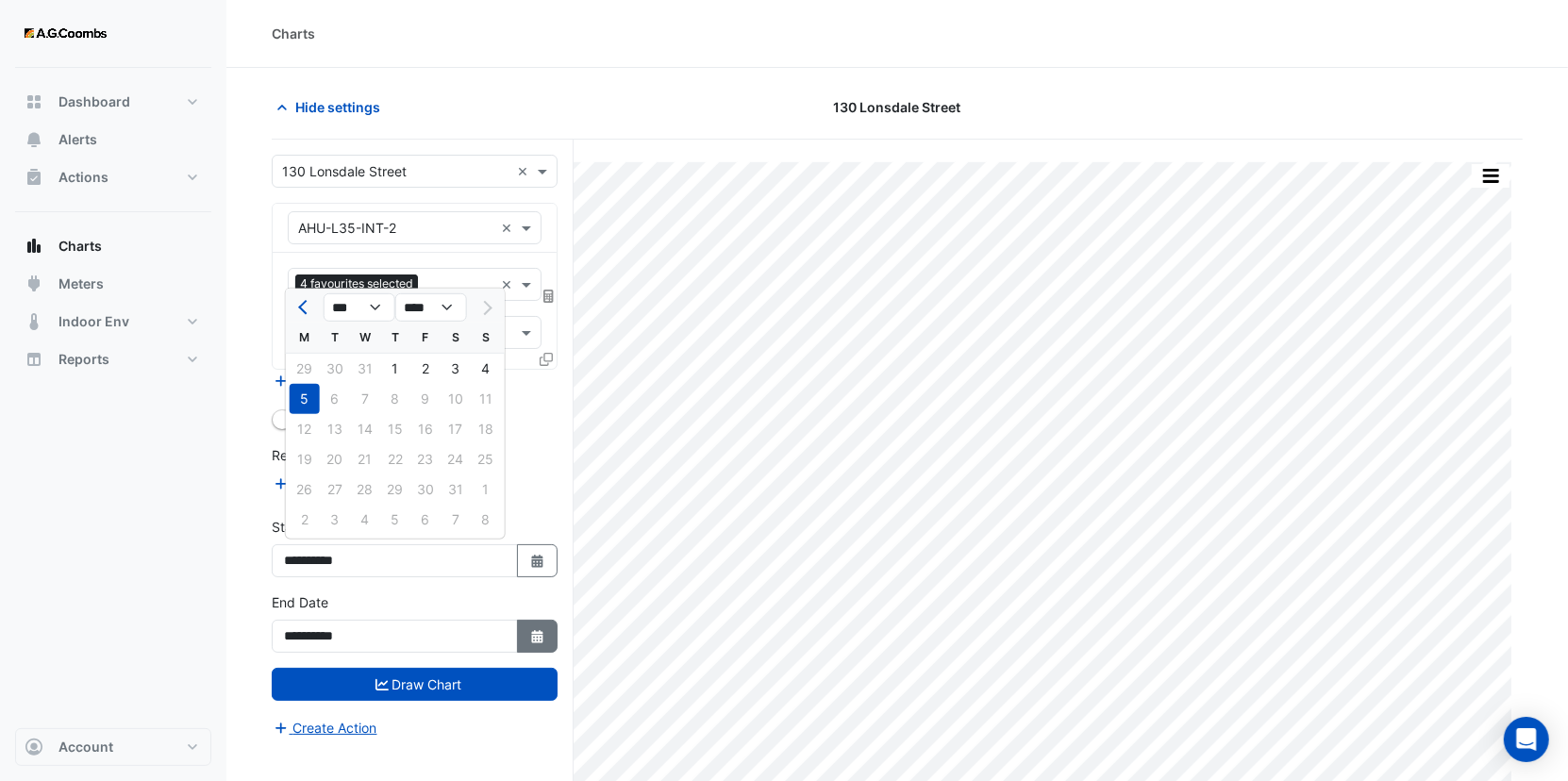 click on "Select Date" 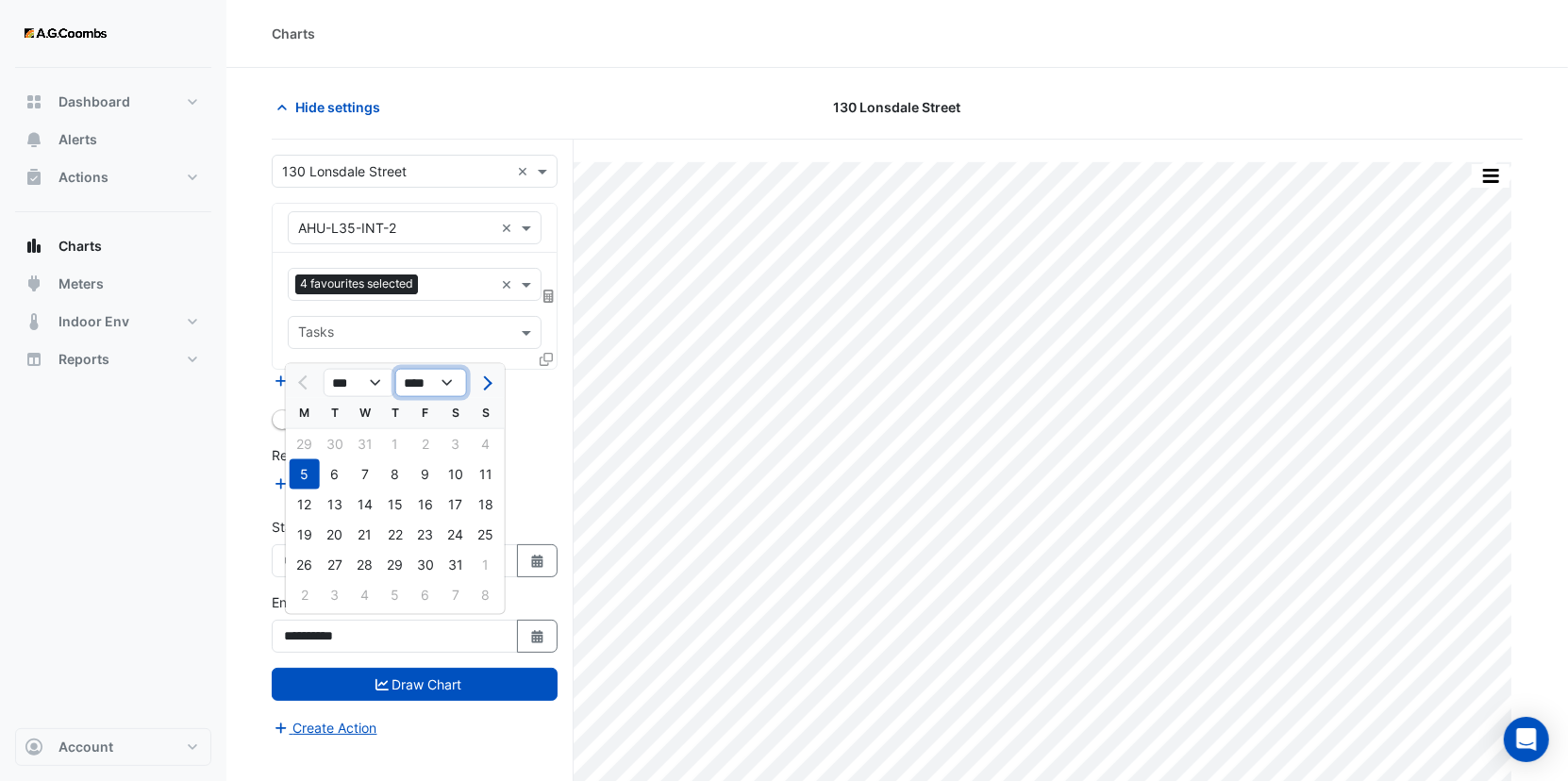 click on "**** **** **** **** **** **** **** **** **** **** ****" 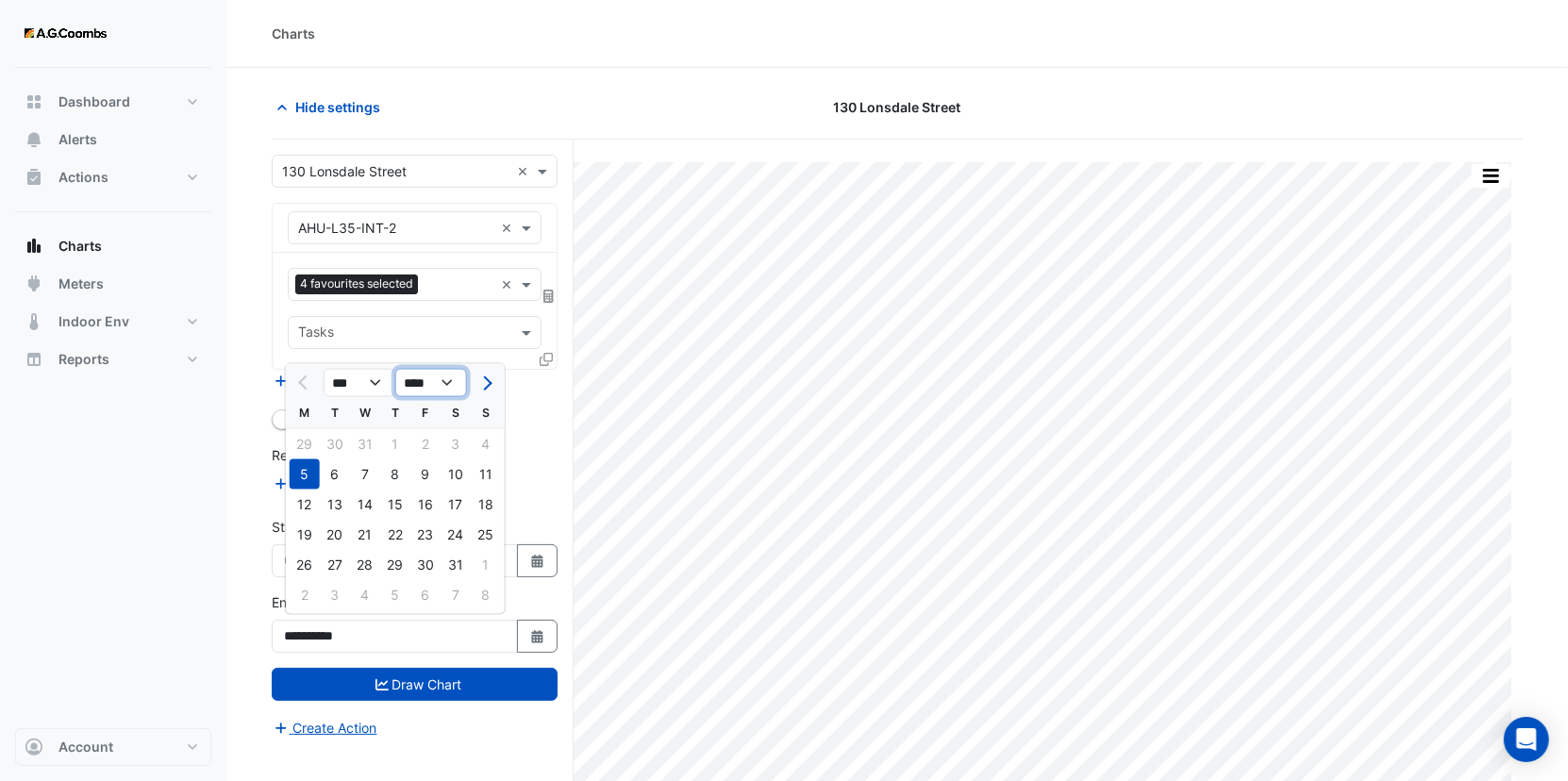 select on "****" 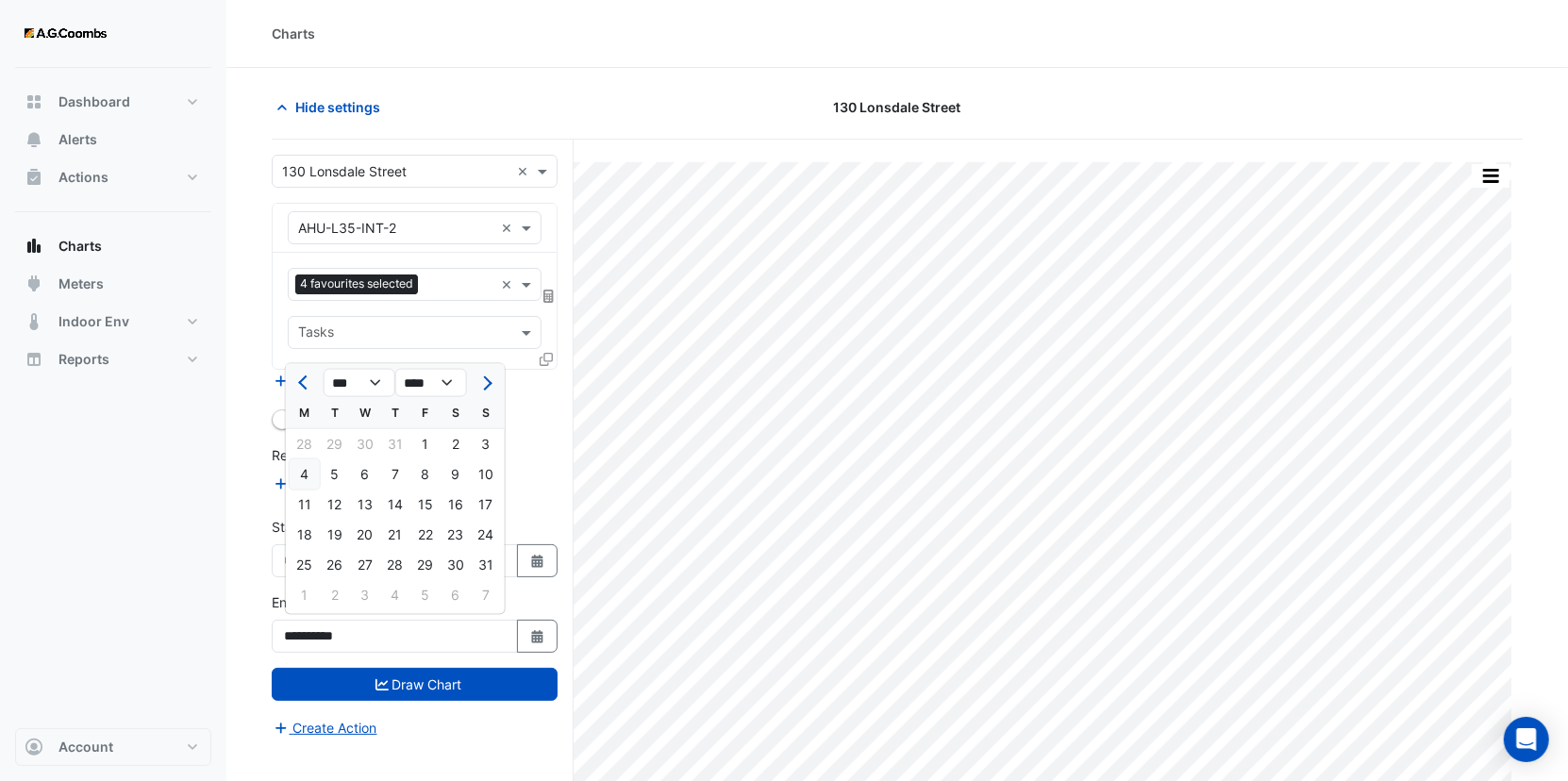 click on "4" 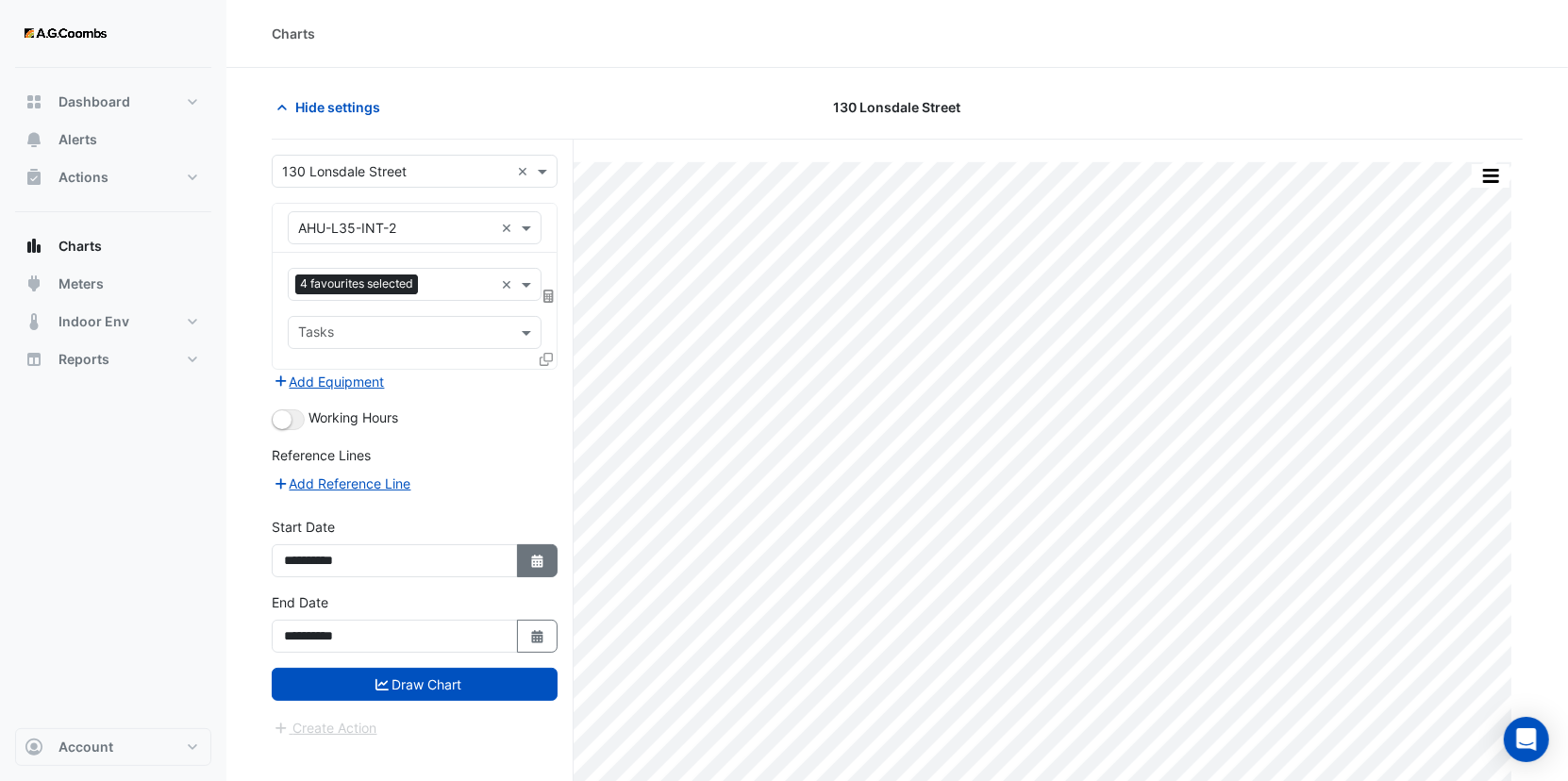 click on "Select Date" 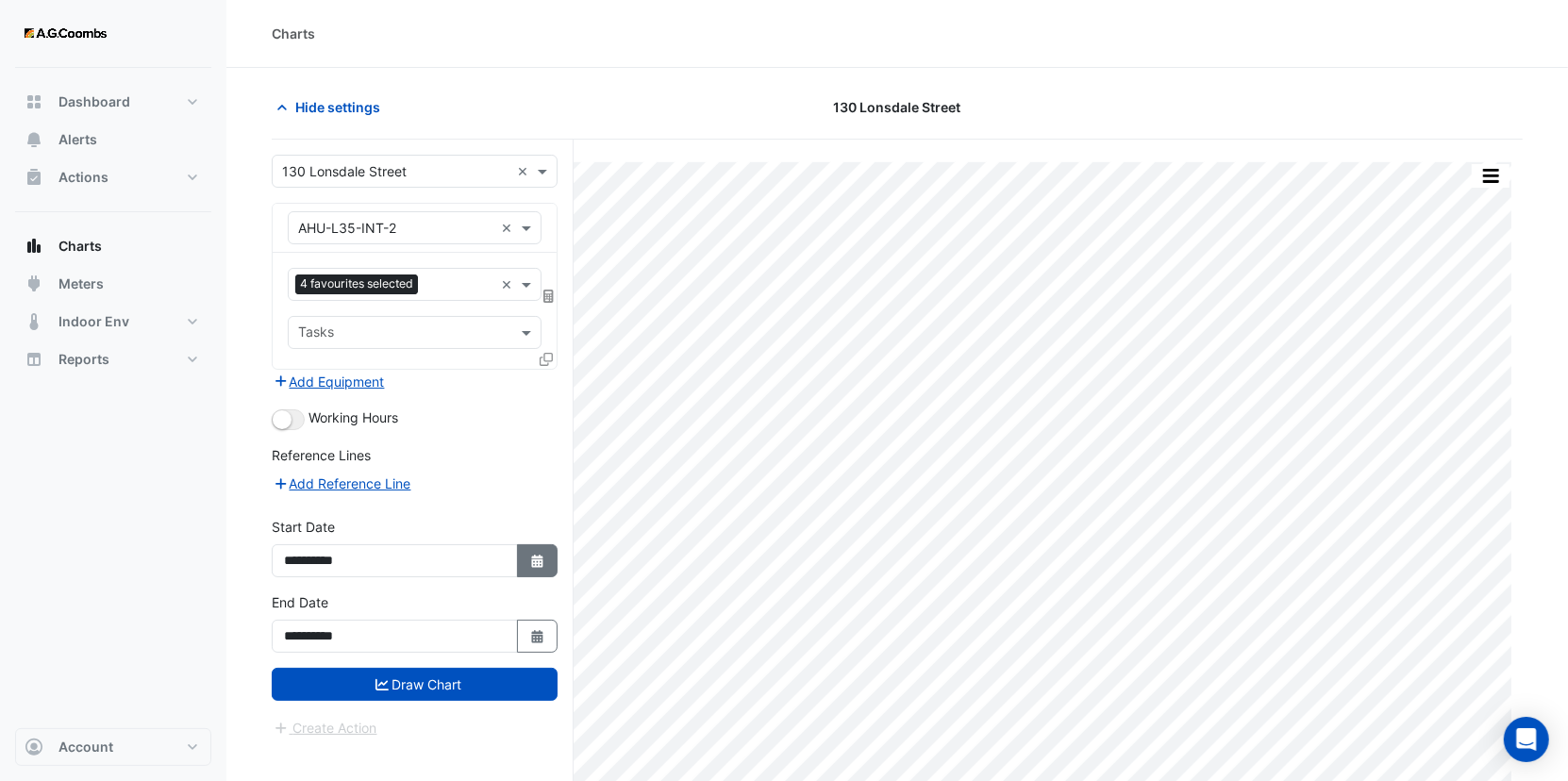 select on "*" 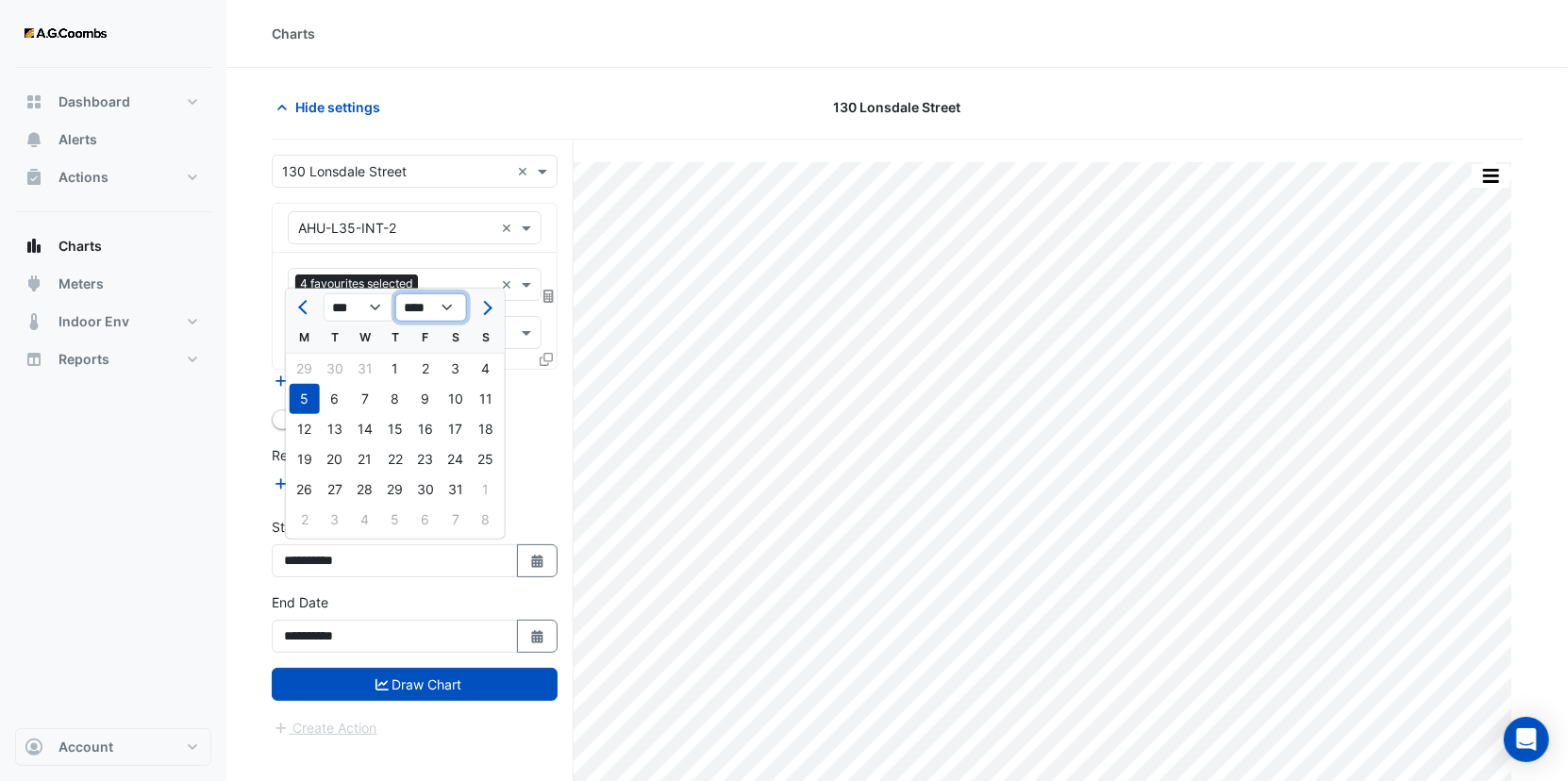 click on "**** **** **** **** **** **** **** **** **** **** **** ****" 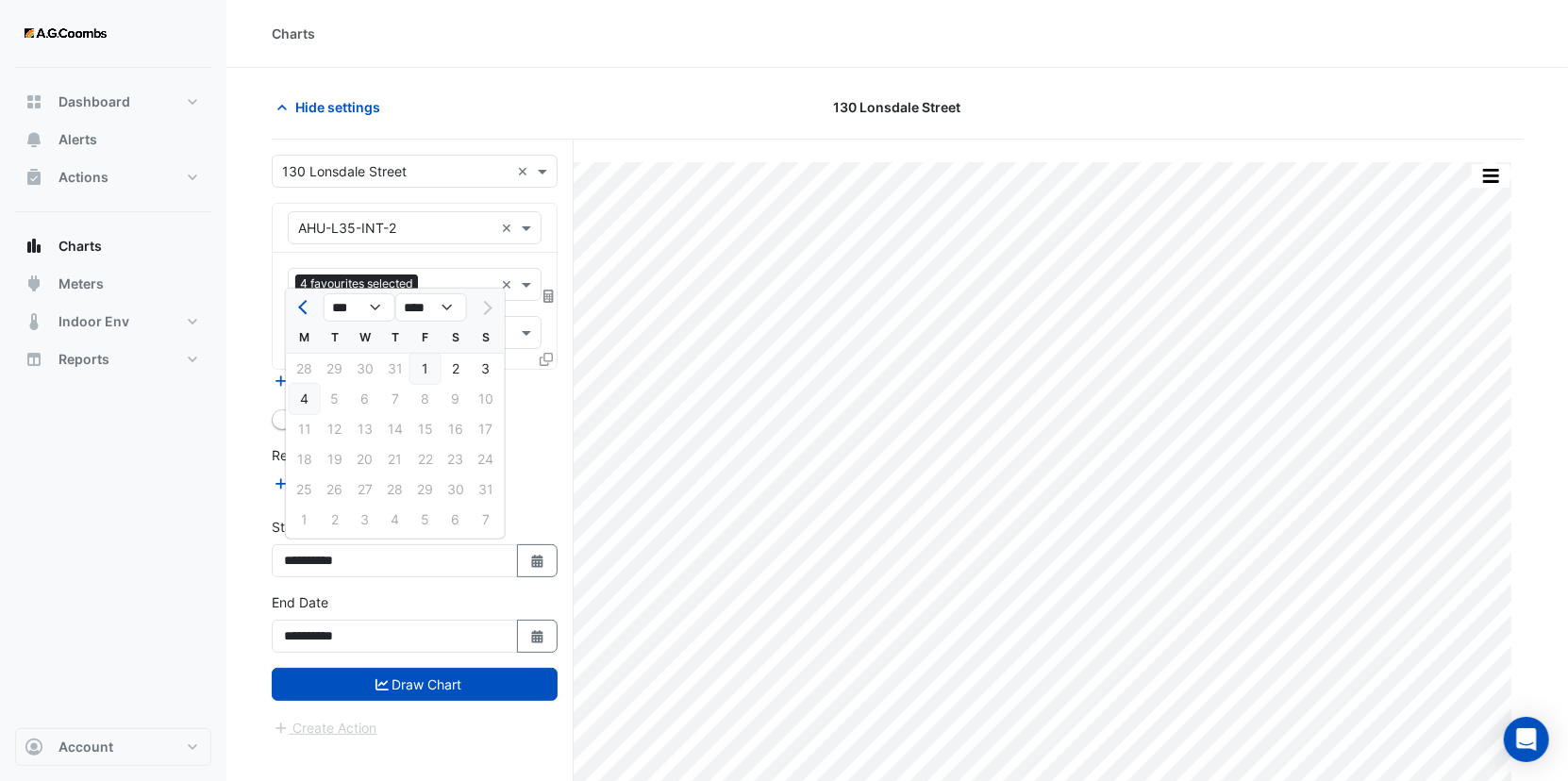 click on "4" 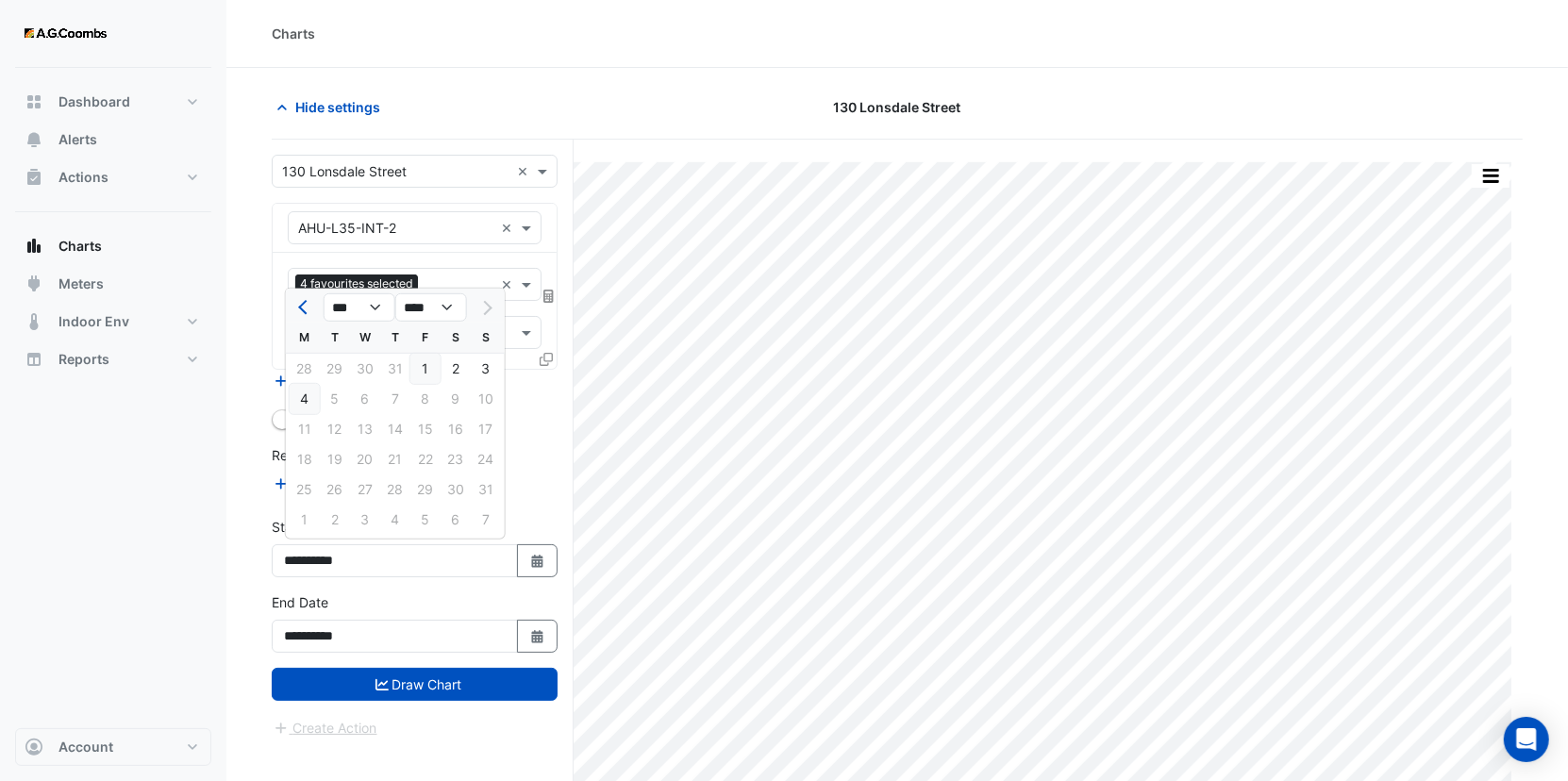 type on "**********" 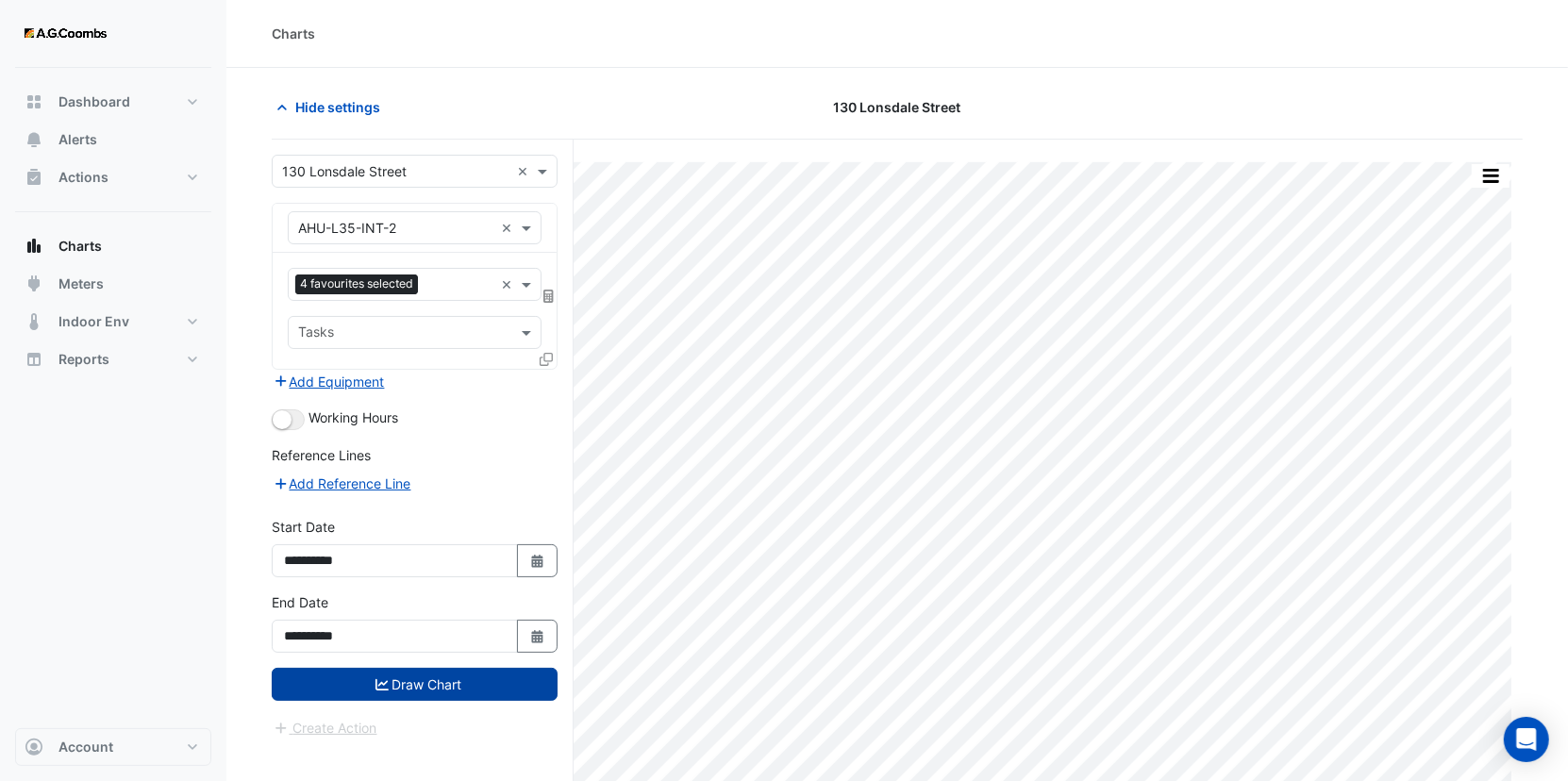click on "Draw Chart" at bounding box center (414, 684) 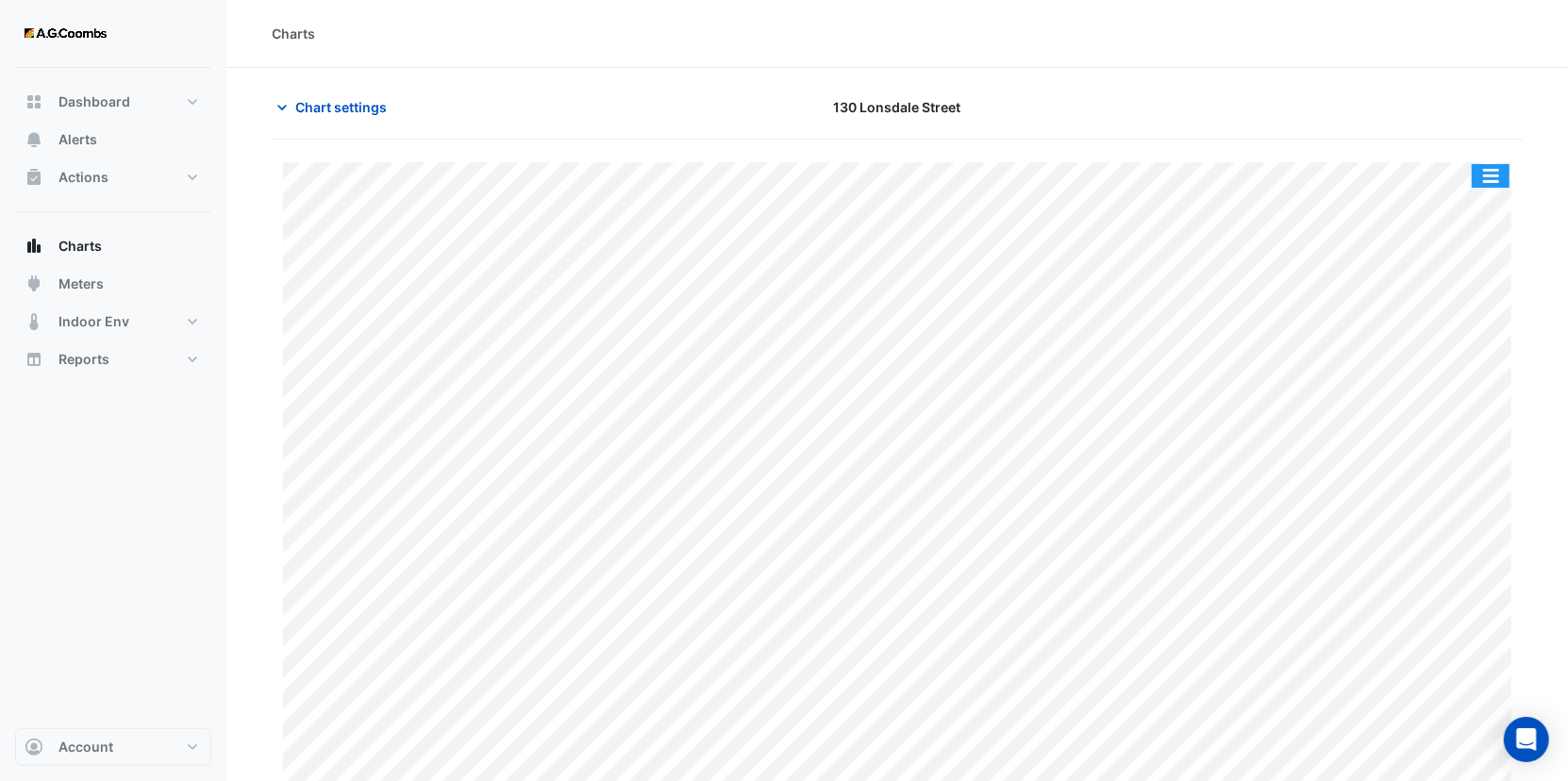 click 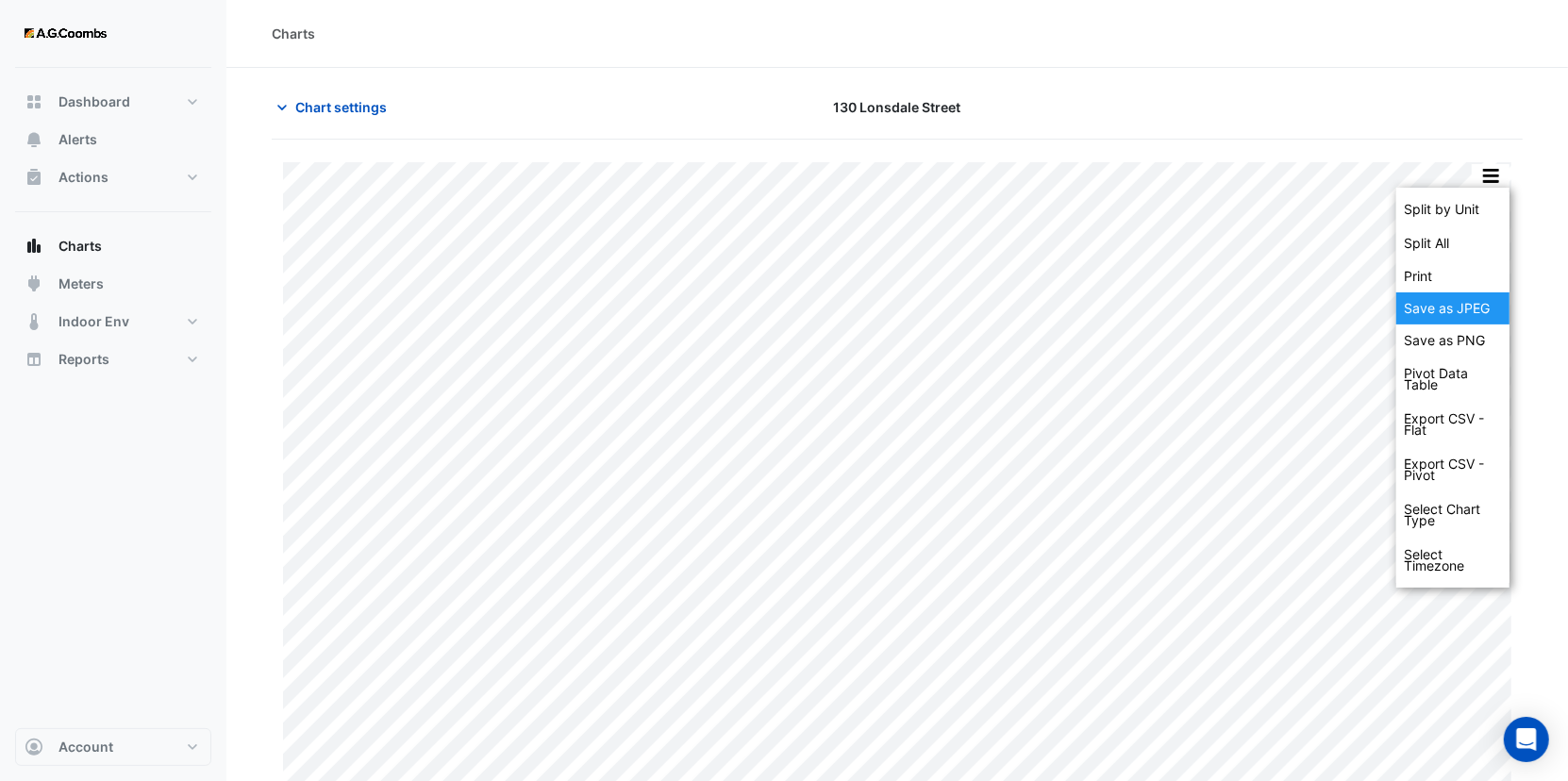 click on "Save as JPEG" 